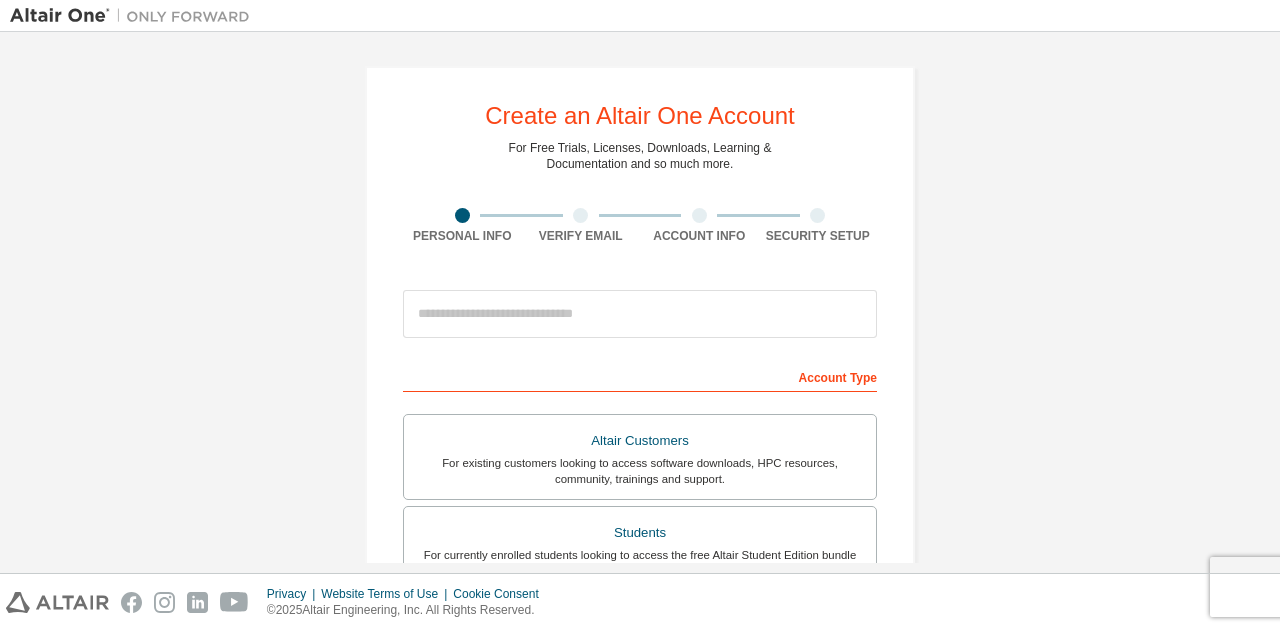 scroll, scrollTop: 0, scrollLeft: 0, axis: both 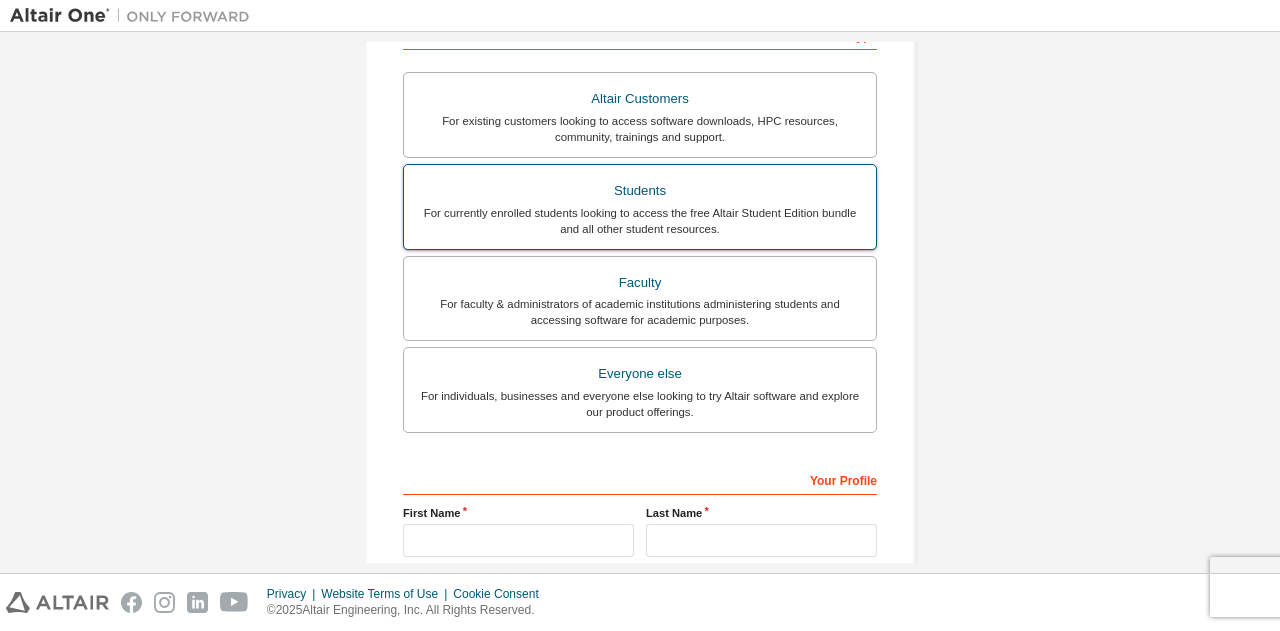 click on "For currently enrolled students looking to access the free Altair Student Edition bundle and all other student resources." at bounding box center (640, 221) 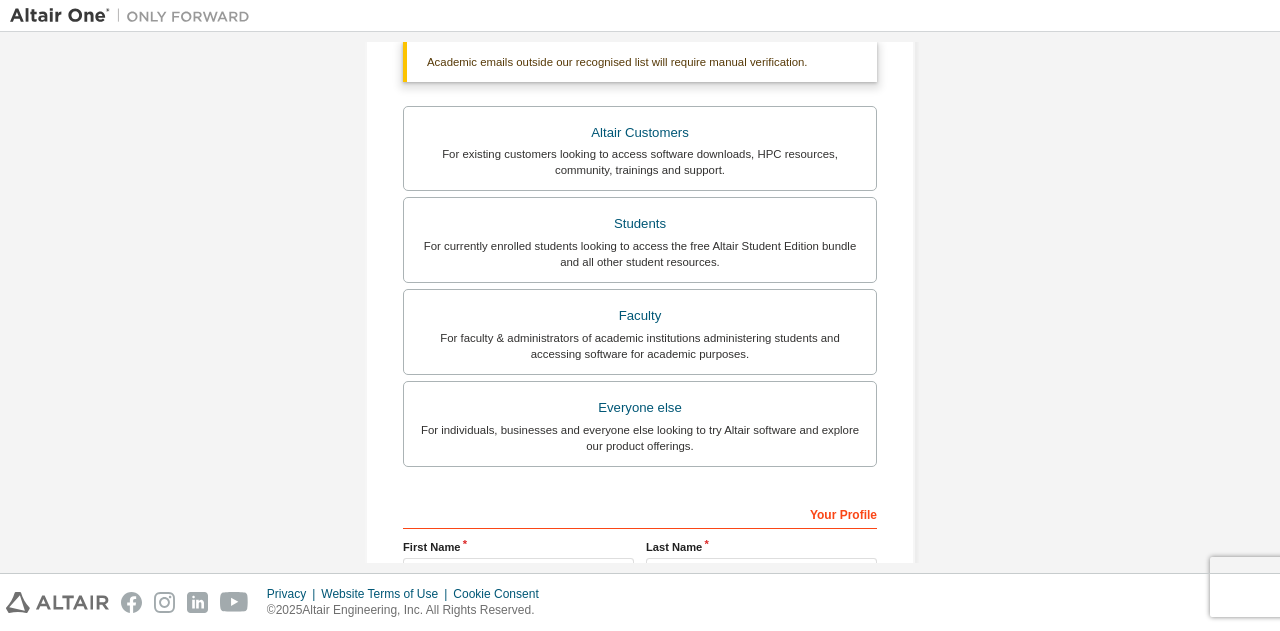 scroll, scrollTop: 584, scrollLeft: 0, axis: vertical 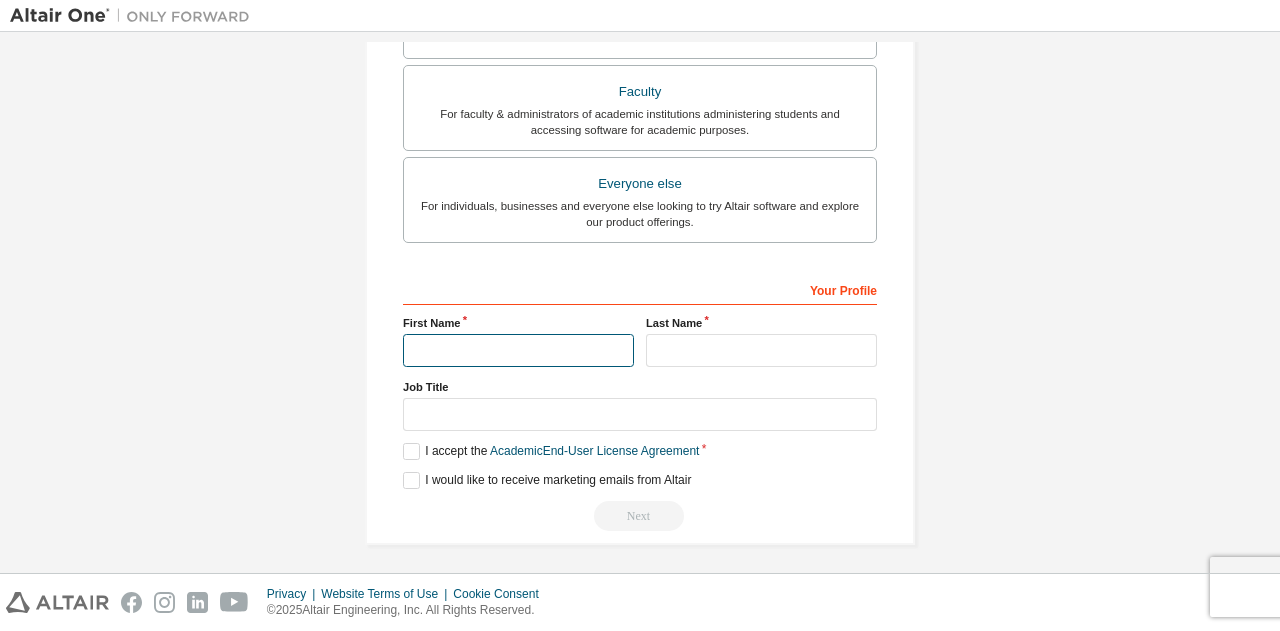 click at bounding box center [518, 350] 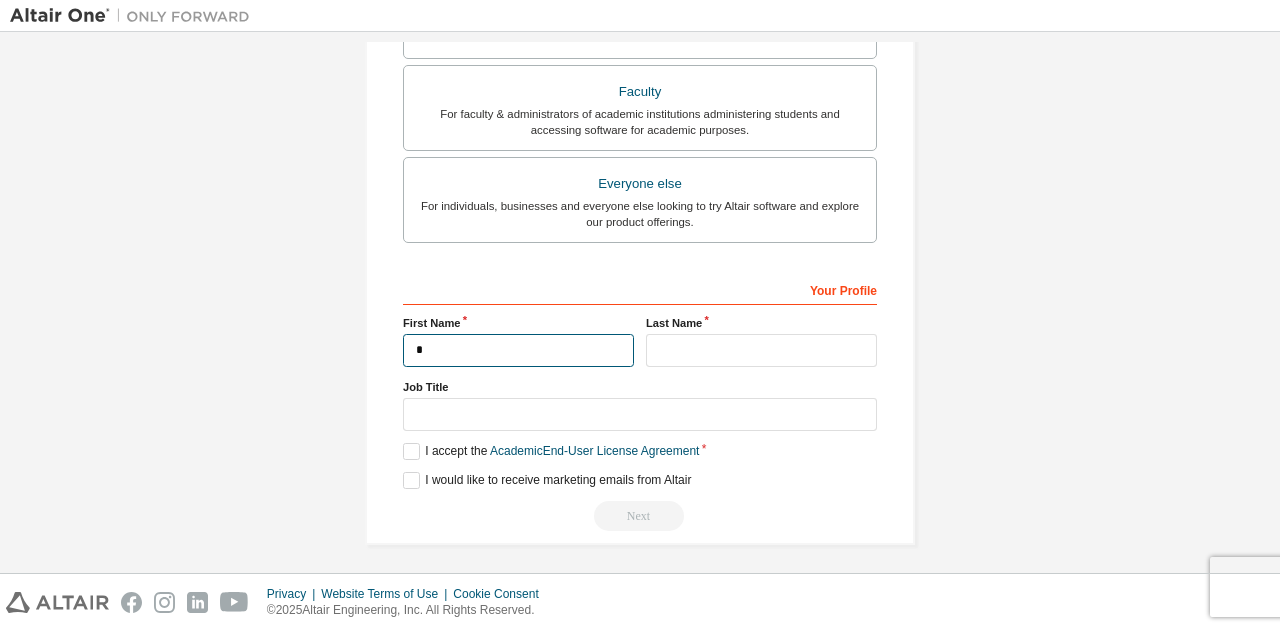 click on "*" at bounding box center [518, 350] 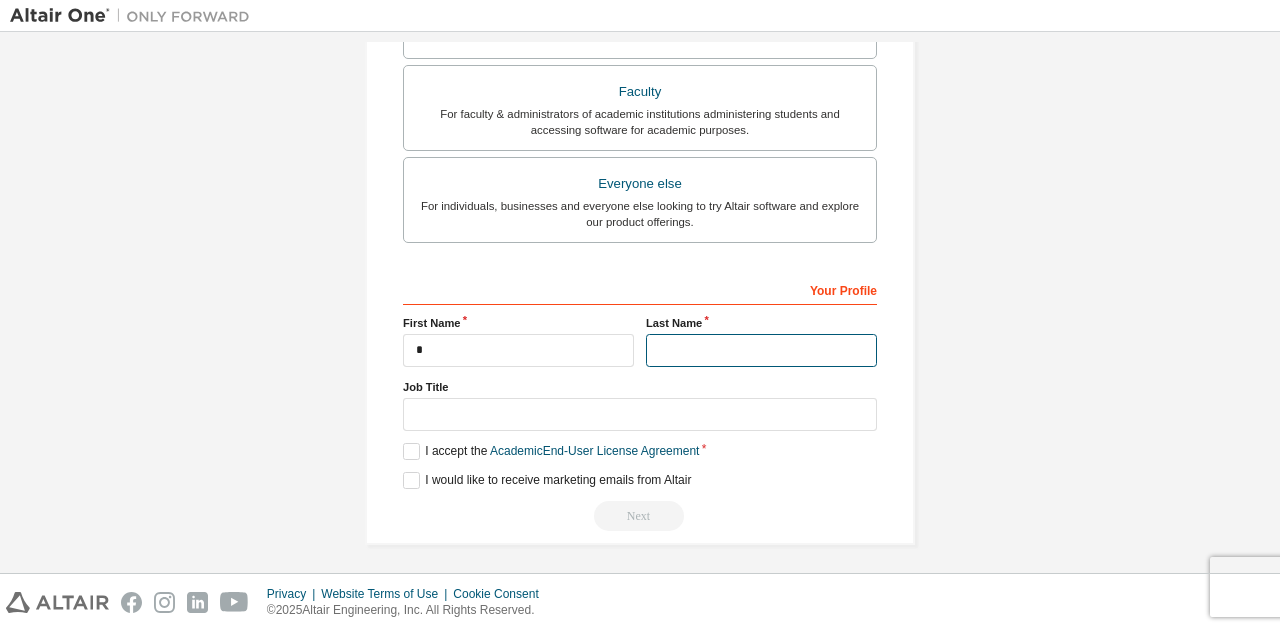 click at bounding box center [761, 350] 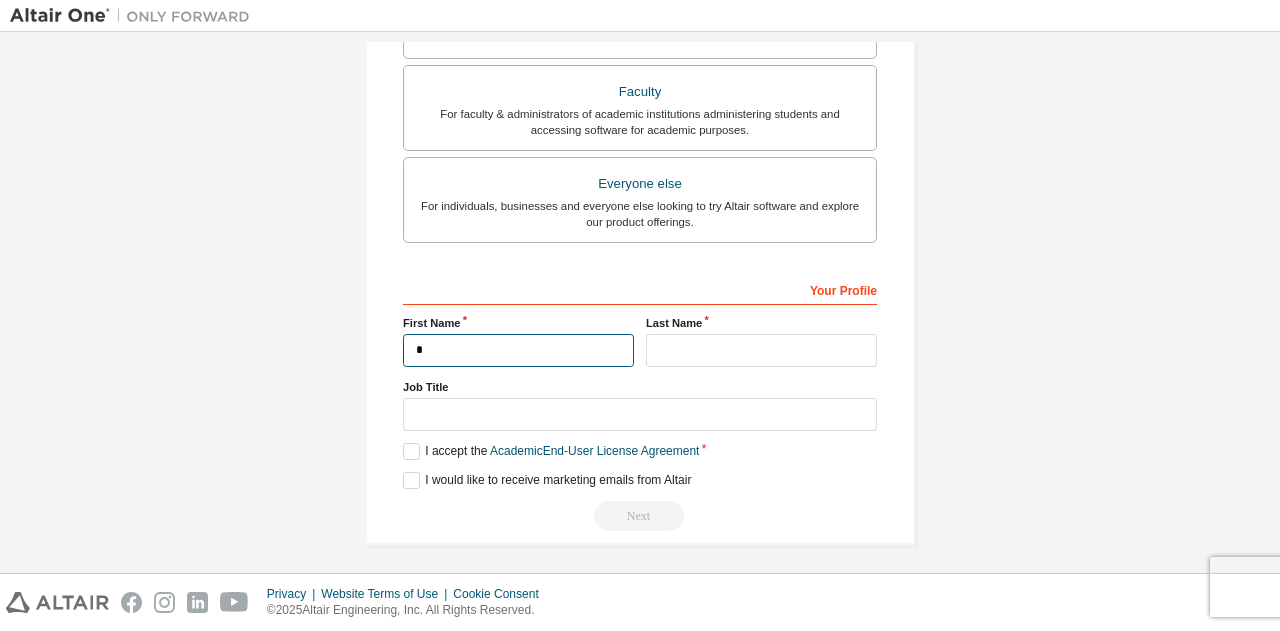 click on "*" at bounding box center (518, 350) 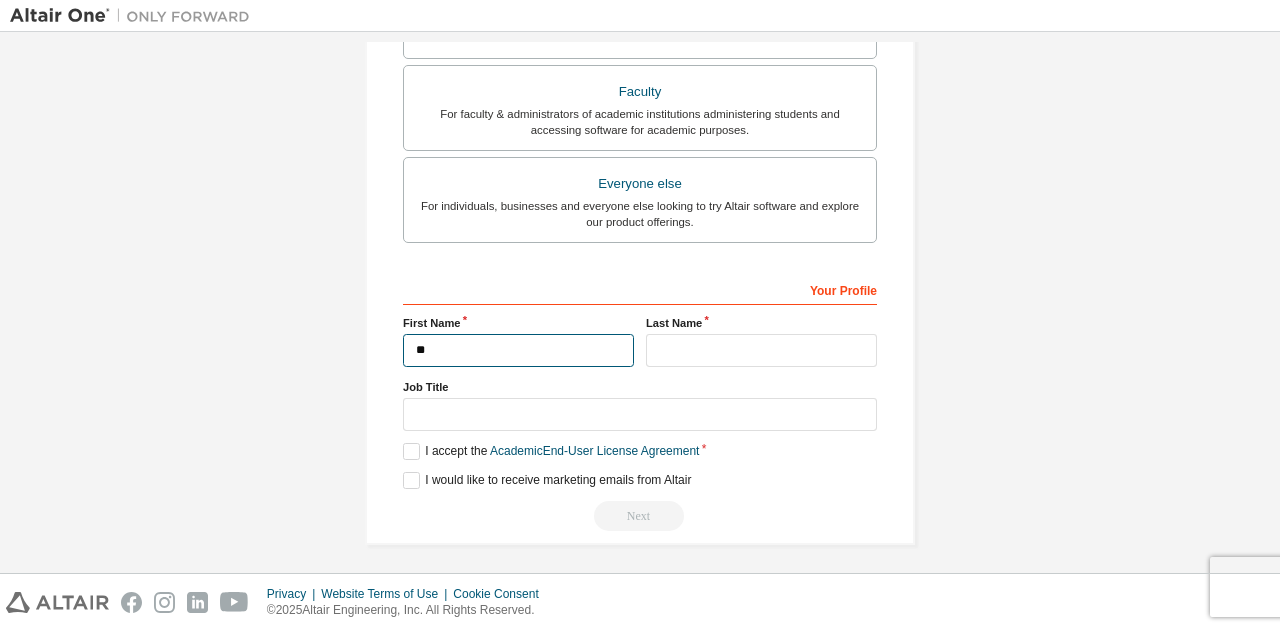 type on "*" 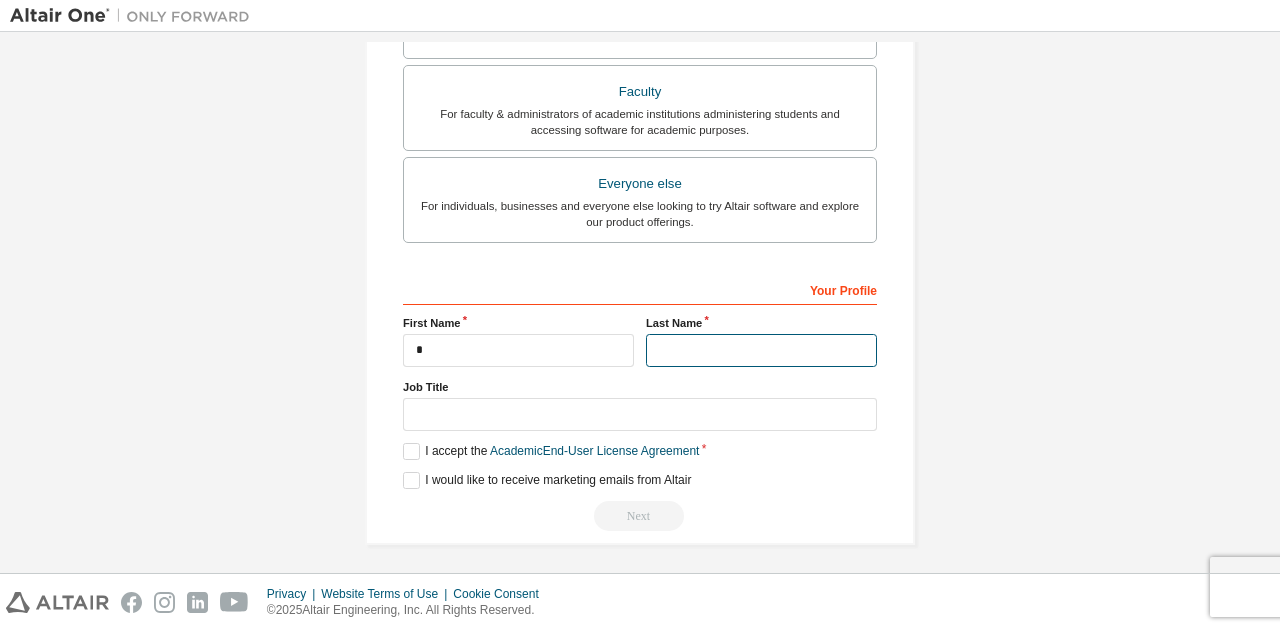 click at bounding box center [761, 350] 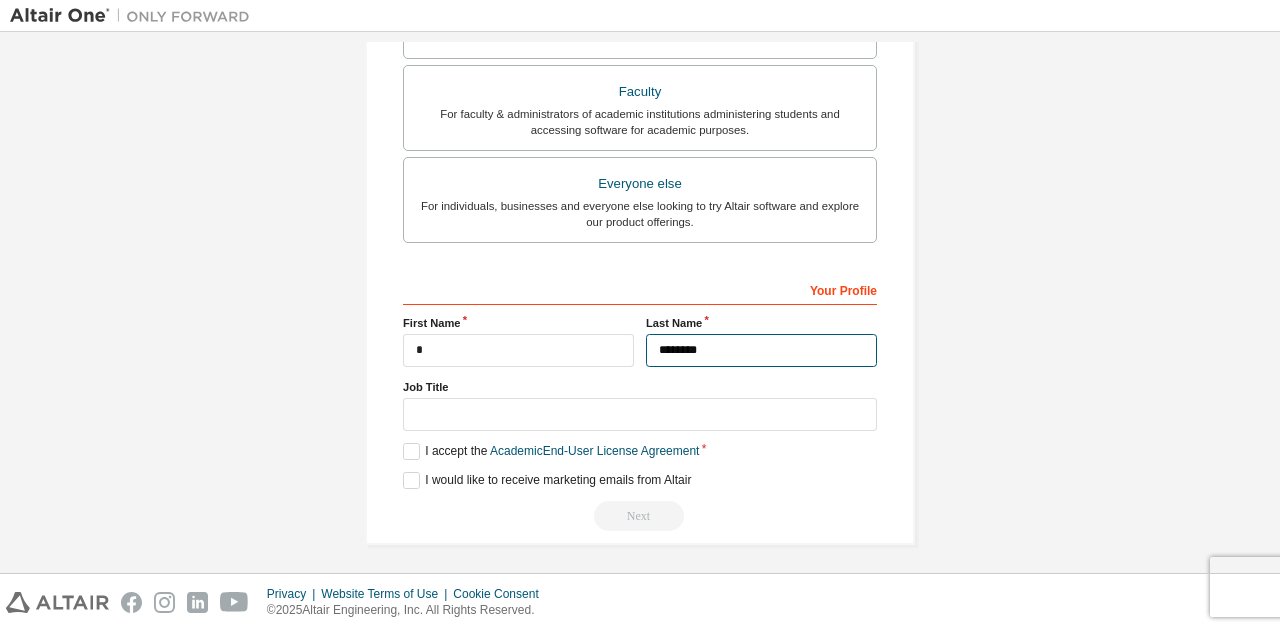 type on "********" 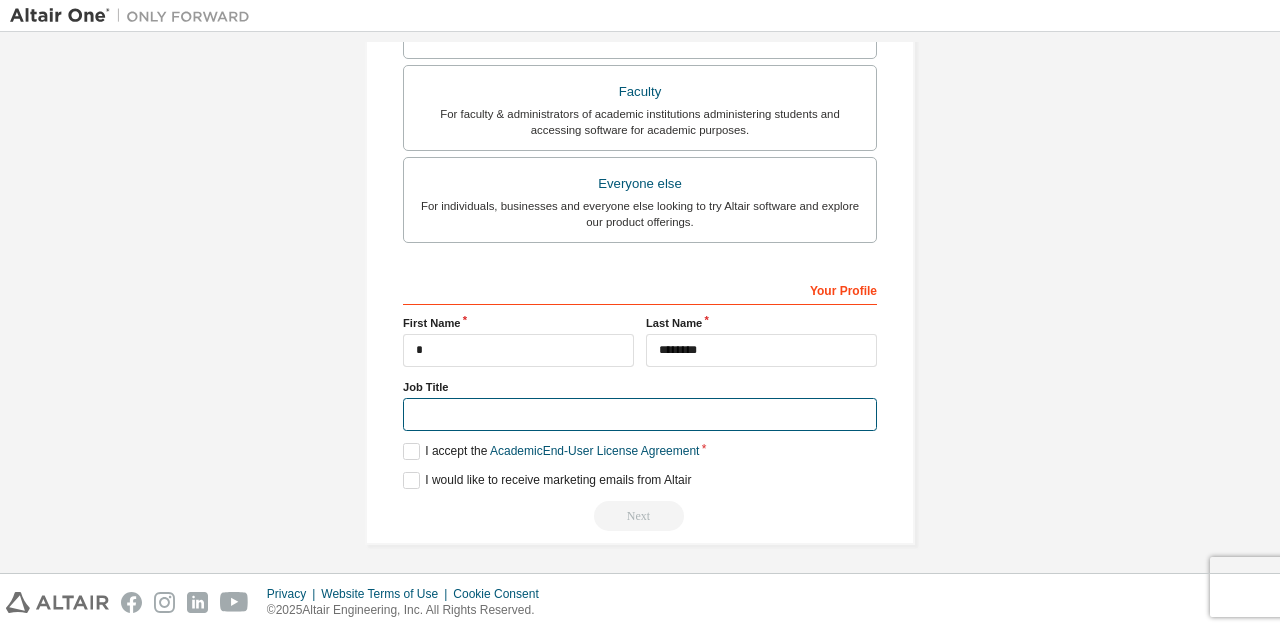 click at bounding box center [640, 414] 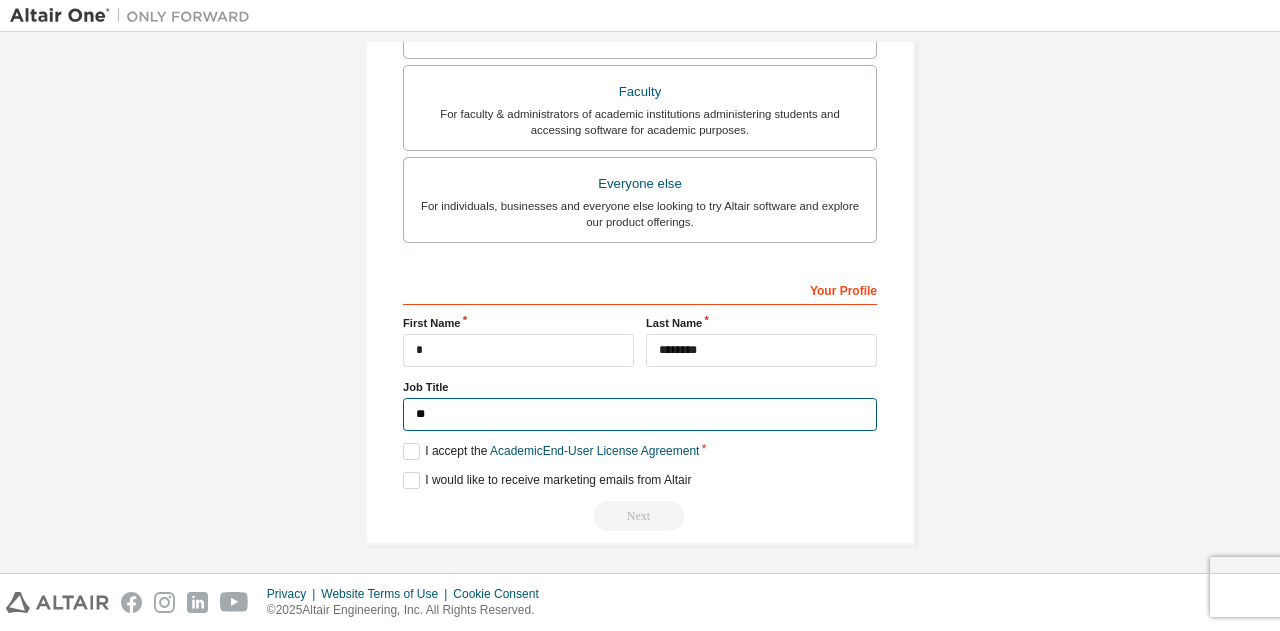 type on "*" 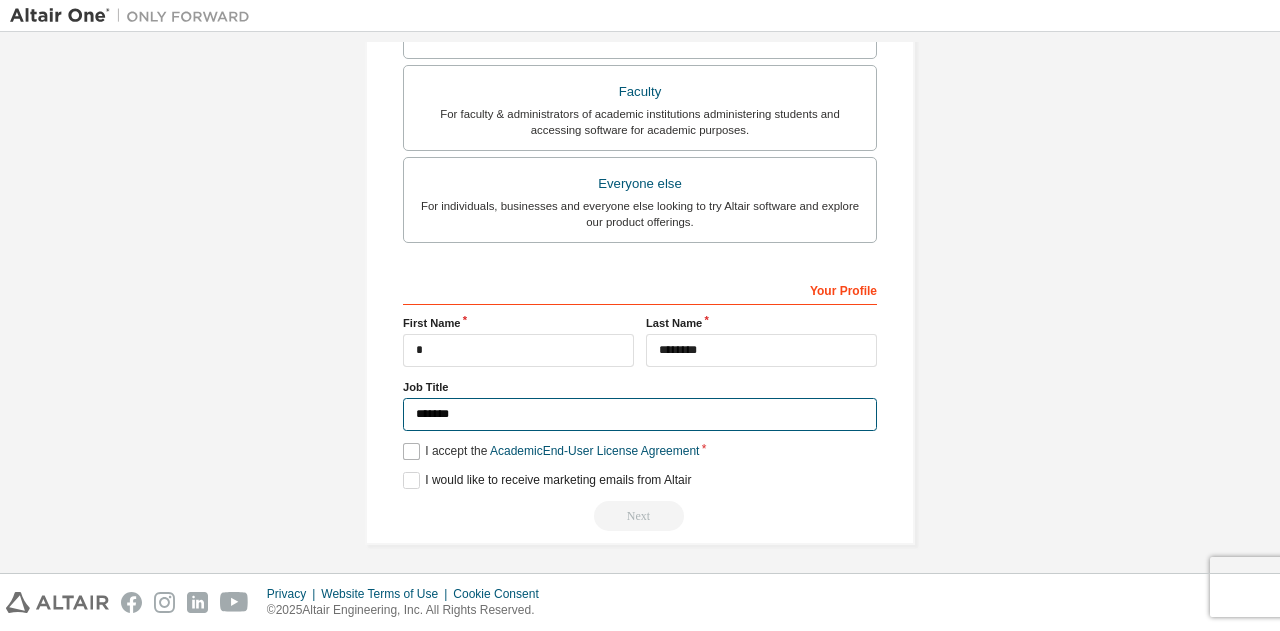 type on "*******" 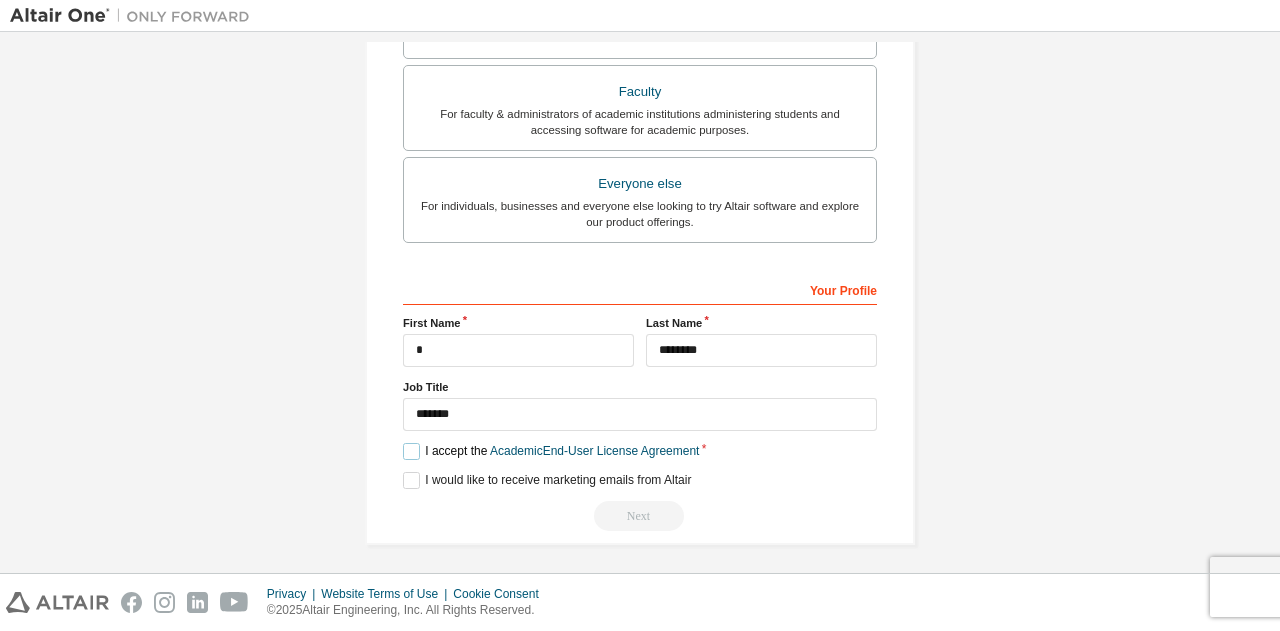 click on "I accept the   Academic   End-User License Agreement" at bounding box center (551, 451) 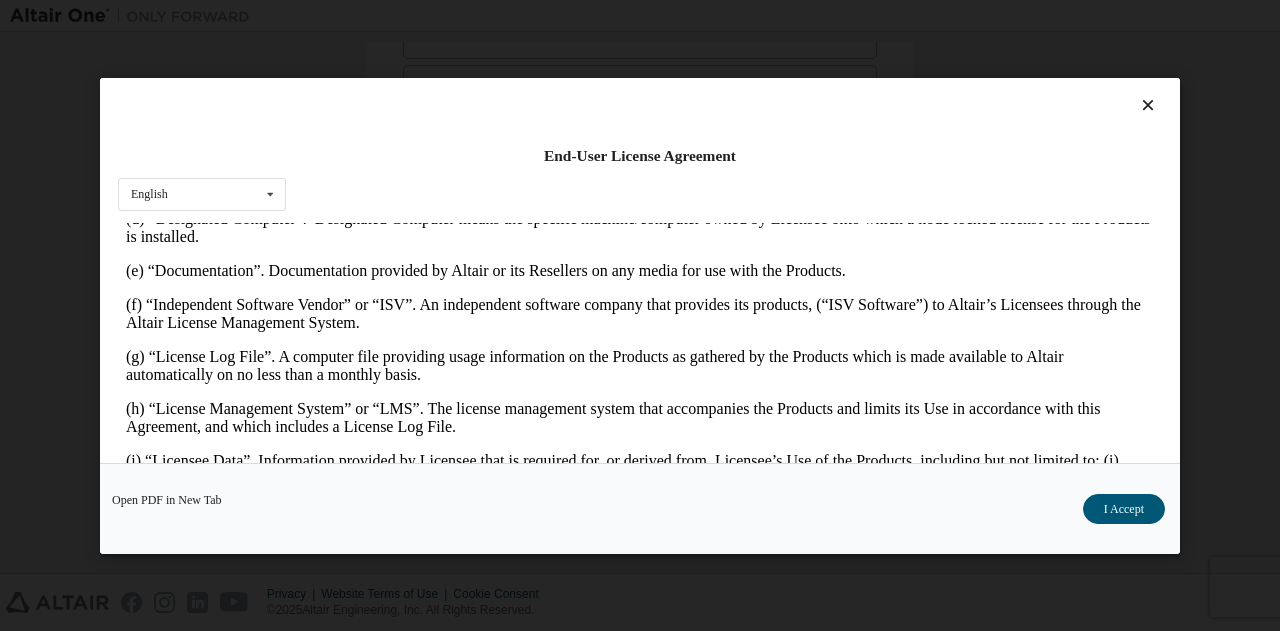 scroll, scrollTop: 656, scrollLeft: 0, axis: vertical 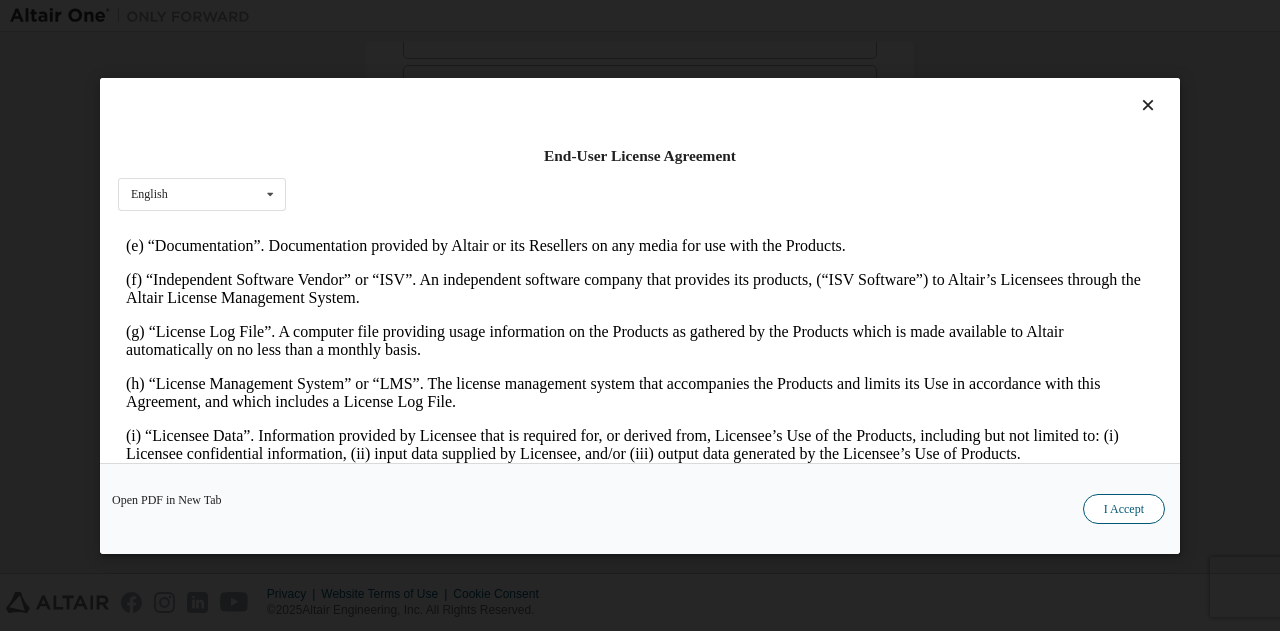 click on "I Accept" at bounding box center (1124, 508) 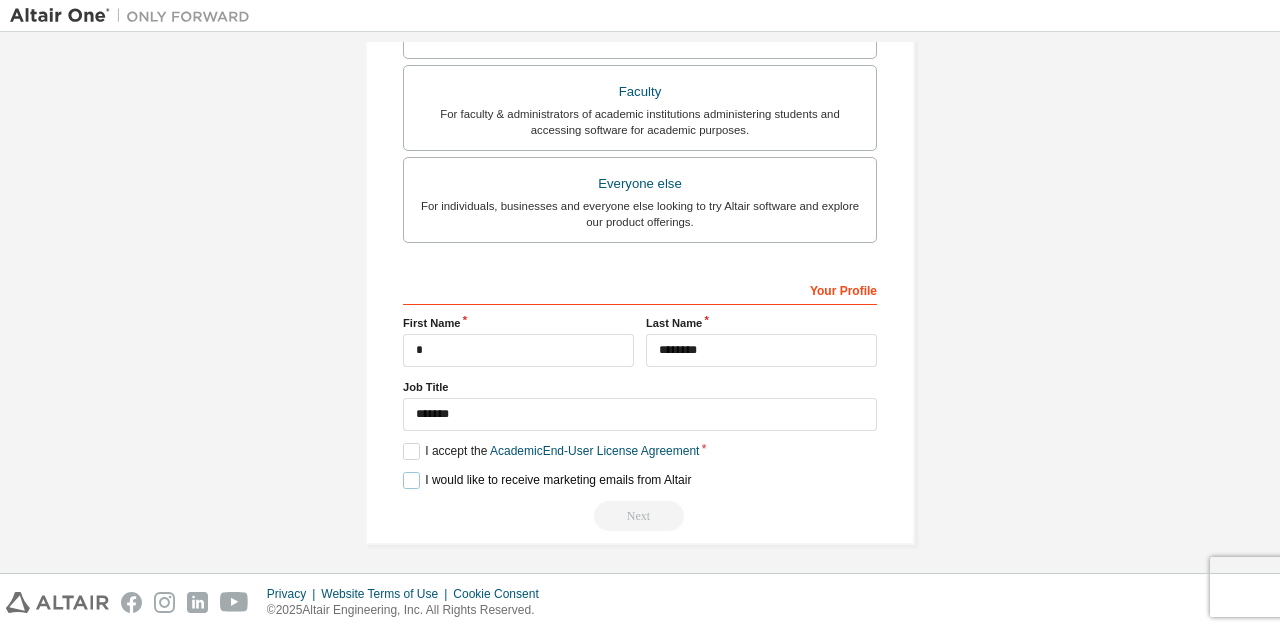 click on "I would like to receive marketing emails from Altair" at bounding box center [547, 480] 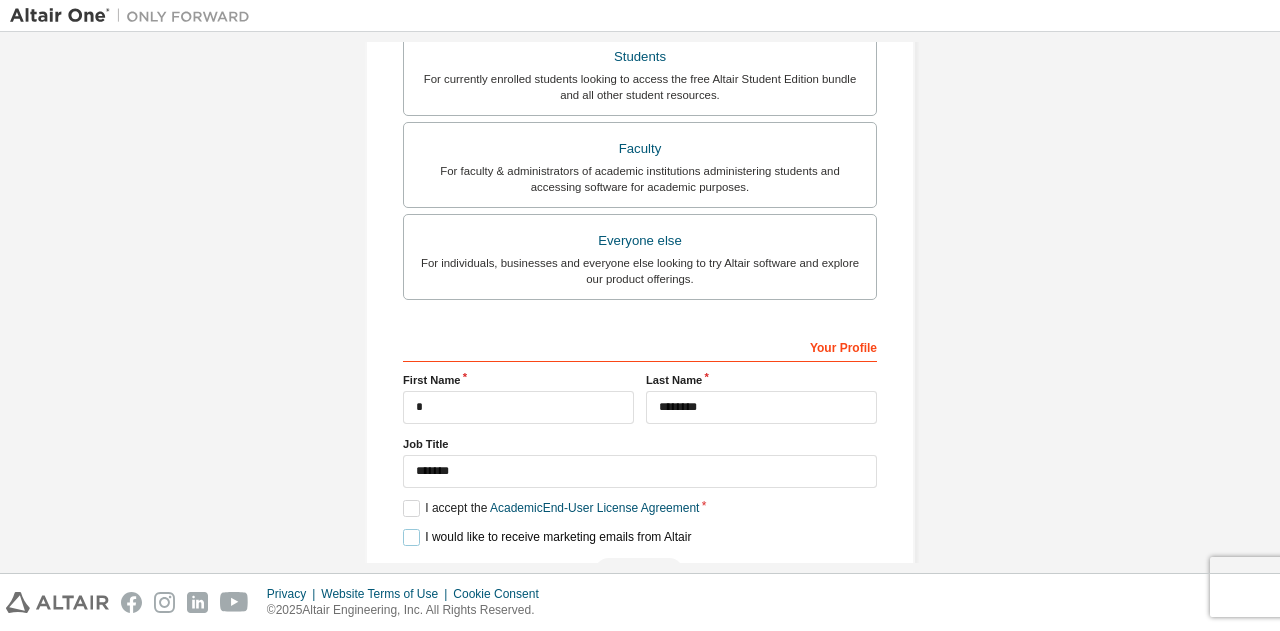 scroll, scrollTop: 584, scrollLeft: 0, axis: vertical 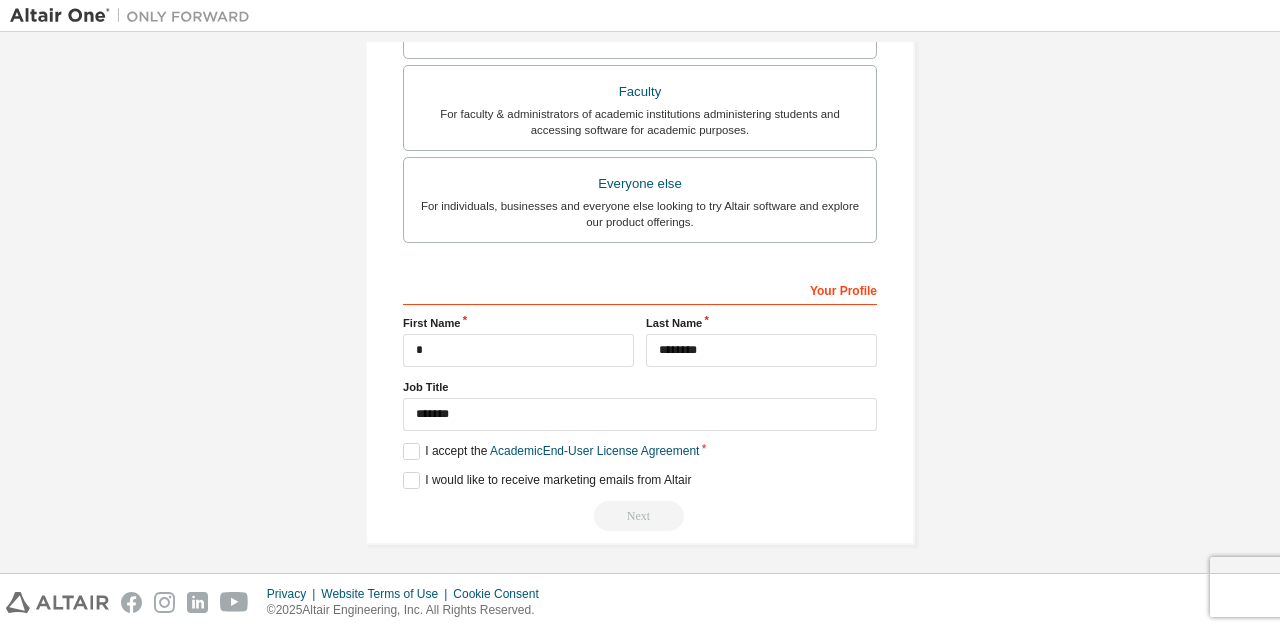 click on "Next" at bounding box center (640, 516) 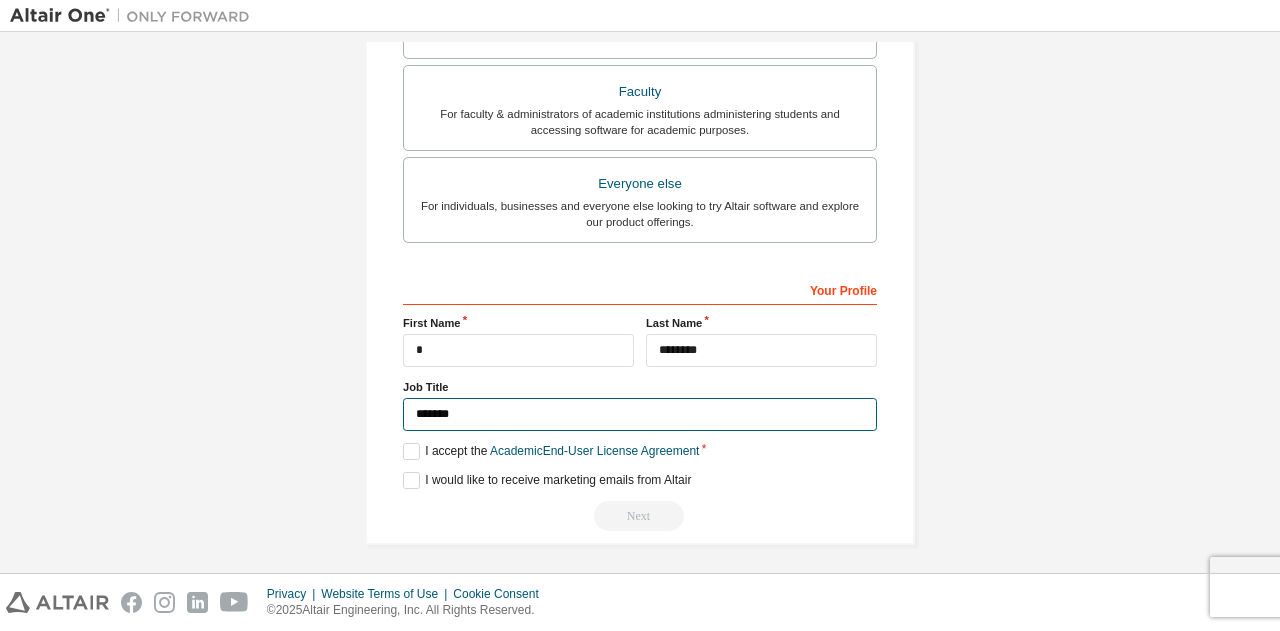 click on "*******" at bounding box center [640, 414] 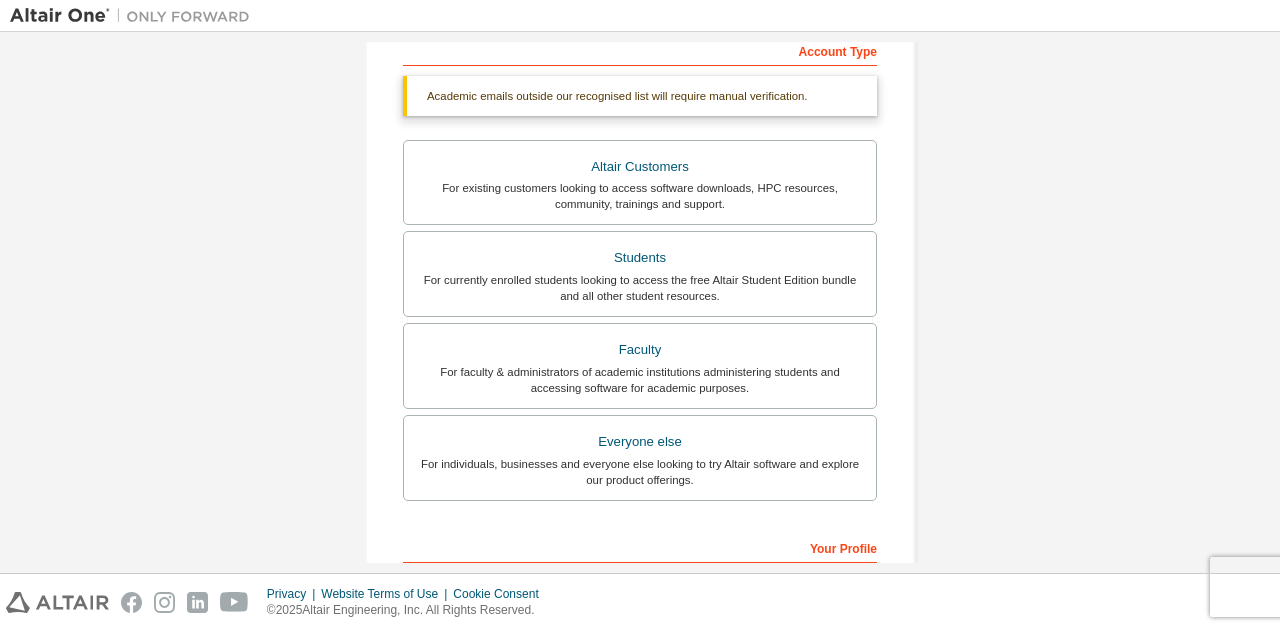 scroll, scrollTop: 318, scrollLeft: 0, axis: vertical 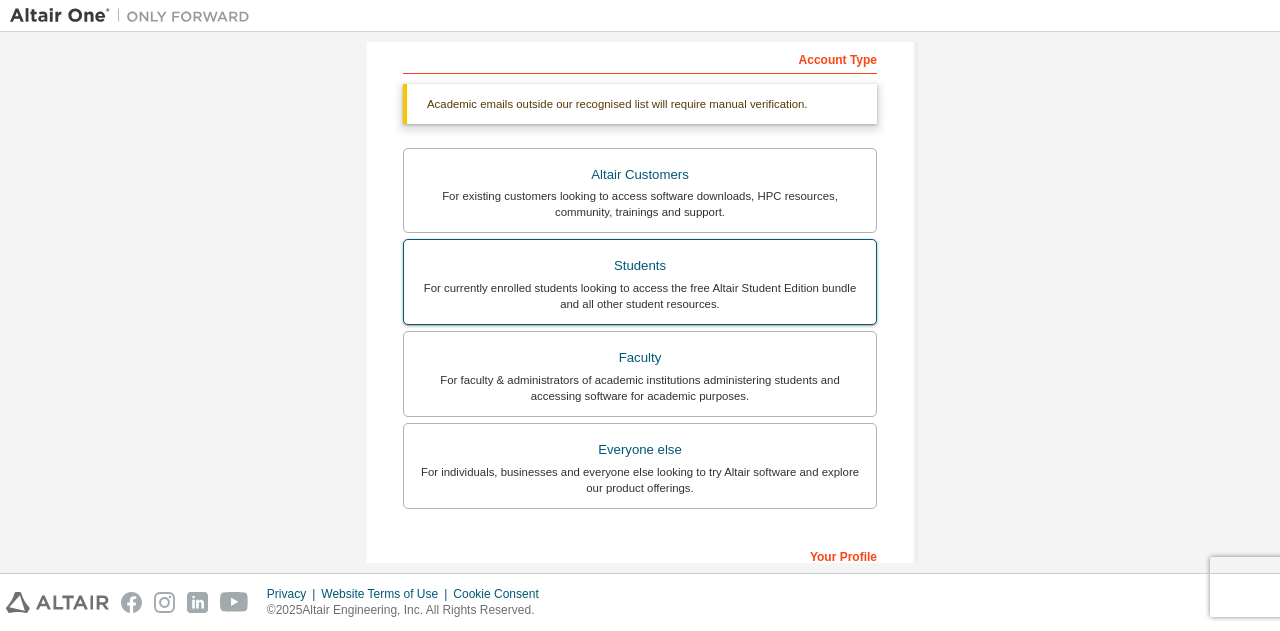 click on "For currently enrolled students looking to access the free Altair Student Edition bundle and all other student resources." at bounding box center [640, 296] 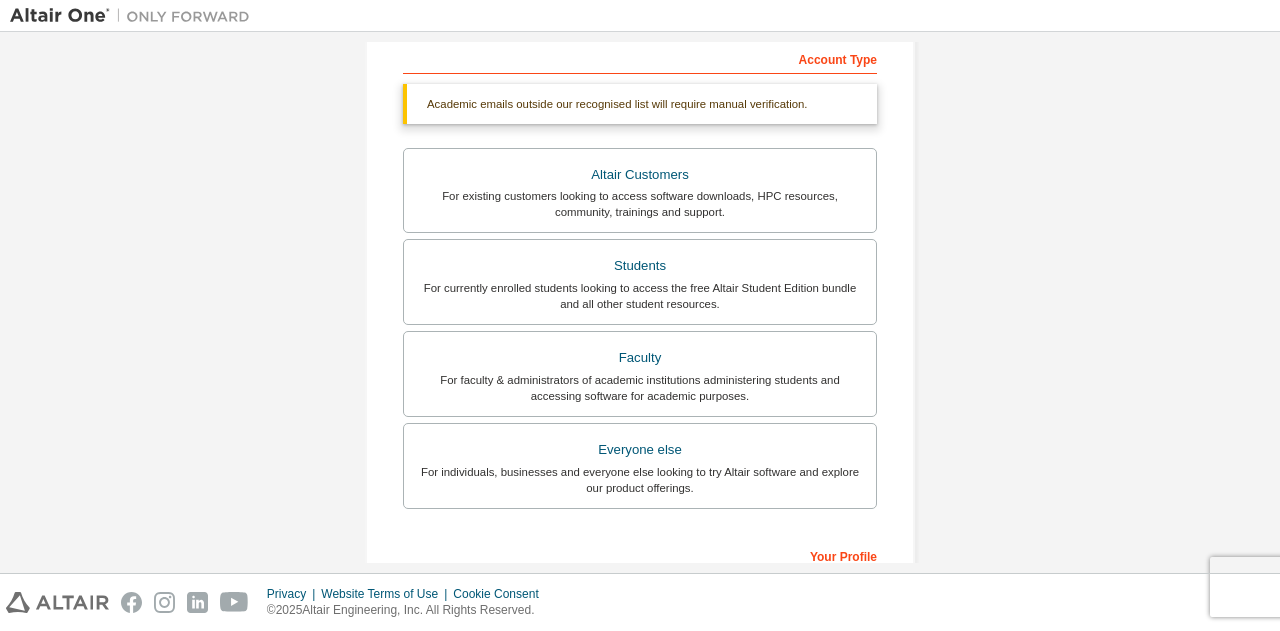 scroll, scrollTop: 584, scrollLeft: 0, axis: vertical 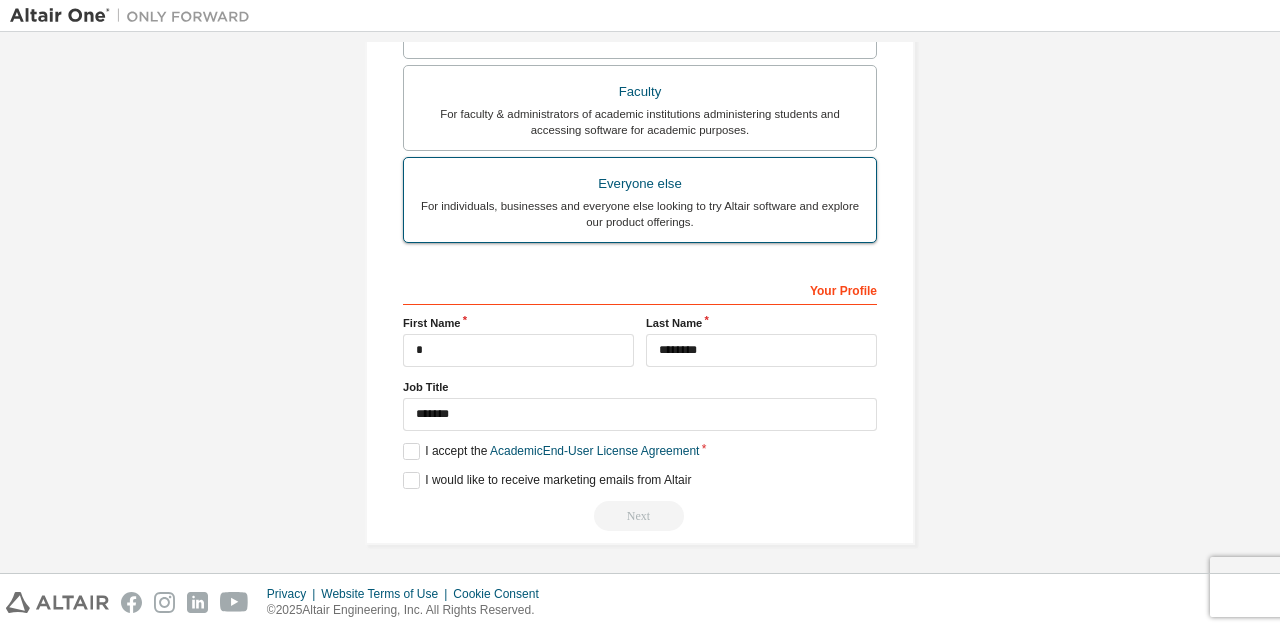click on "For individuals, businesses and everyone else looking to try Altair software and explore our product offerings." at bounding box center [640, 214] 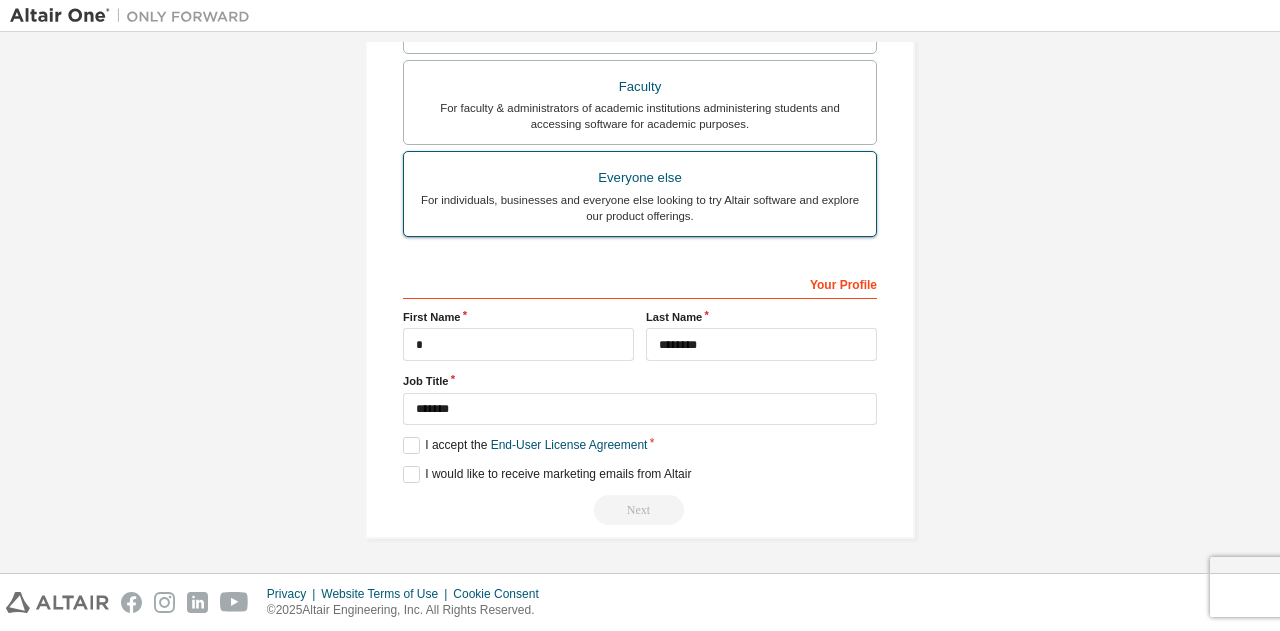 scroll, scrollTop: 532, scrollLeft: 0, axis: vertical 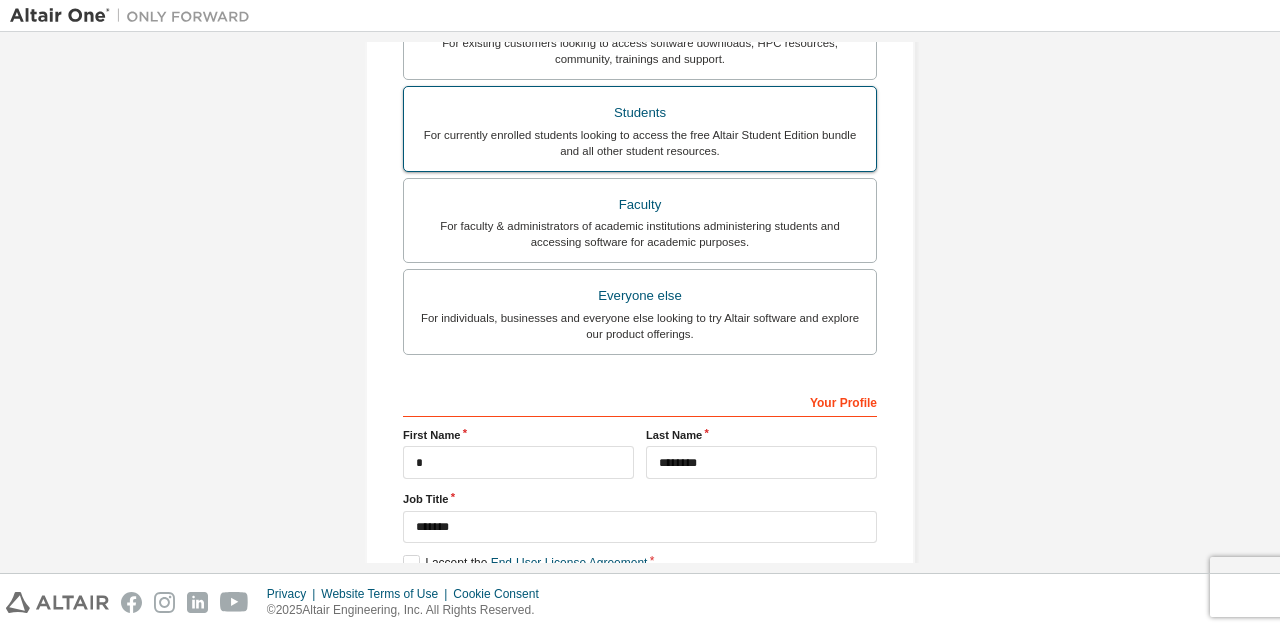 click on "For currently enrolled students looking to access the free Altair Student Edition bundle and all other student resources." at bounding box center [640, 143] 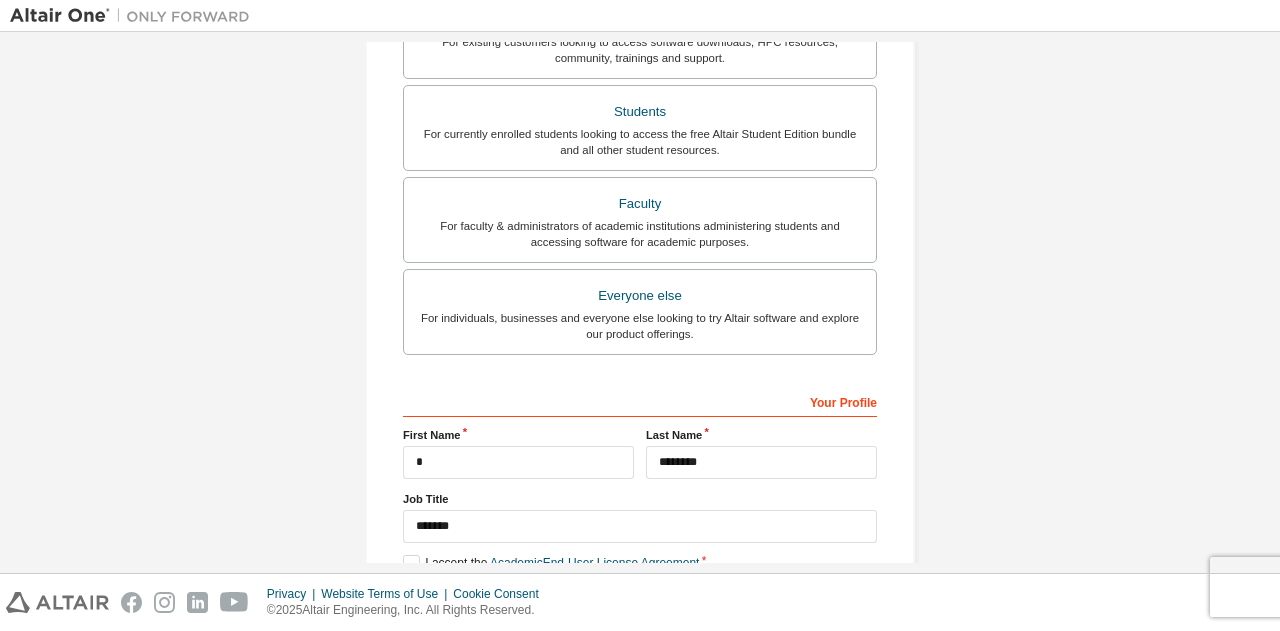 scroll, scrollTop: 584, scrollLeft: 0, axis: vertical 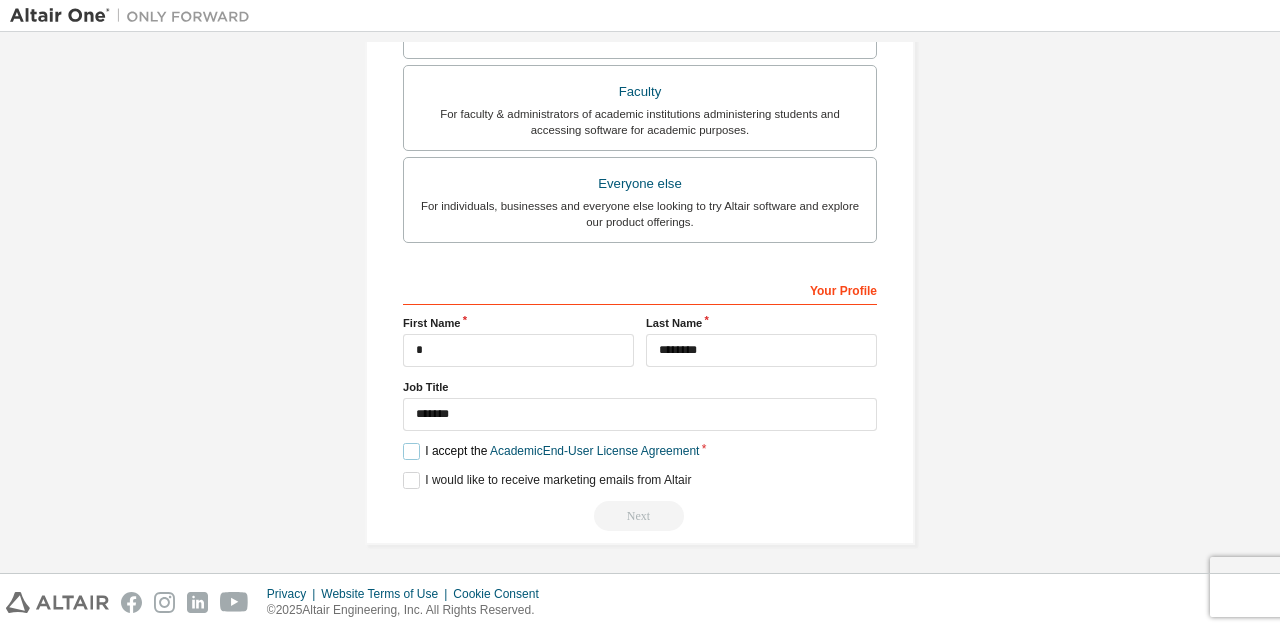 click on "I accept the   Academic   End-User License Agreement" at bounding box center (551, 451) 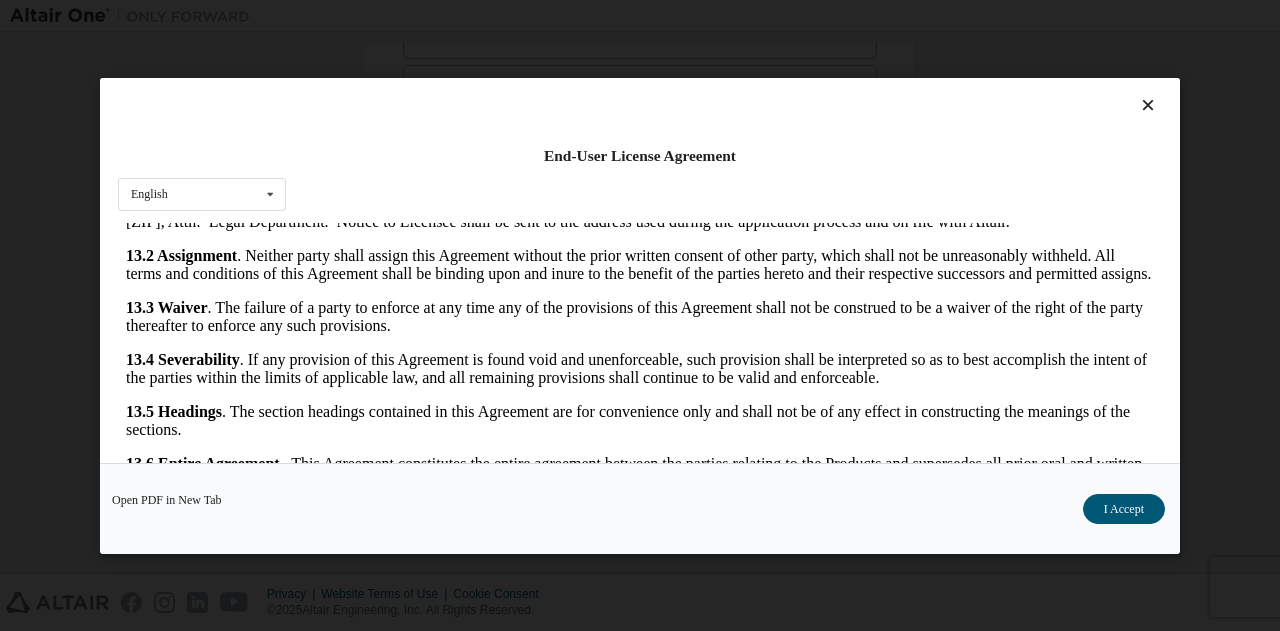 scroll, scrollTop: 3322, scrollLeft: 0, axis: vertical 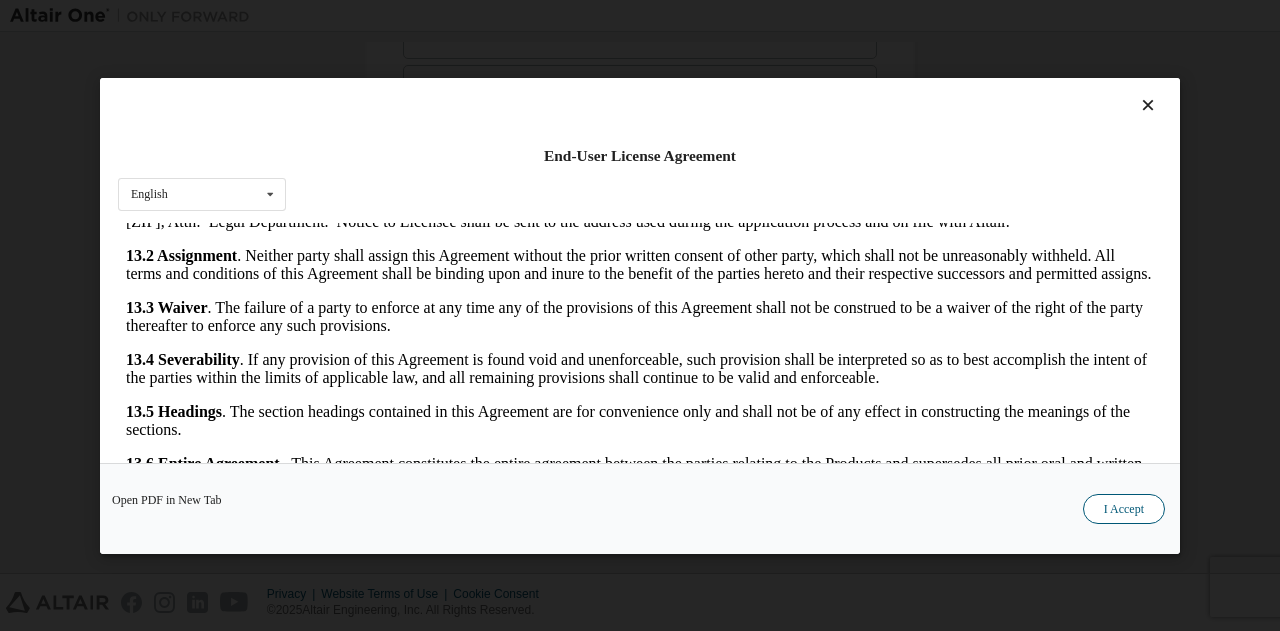 click on "I Accept" at bounding box center (1124, 508) 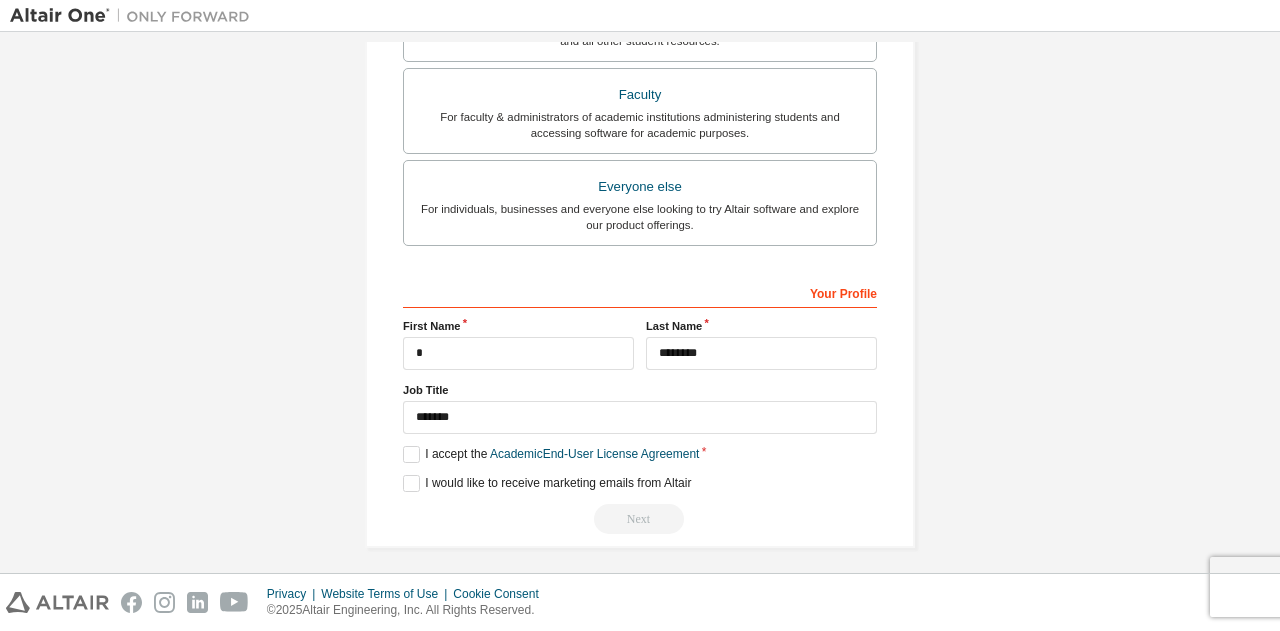 scroll, scrollTop: 584, scrollLeft: 0, axis: vertical 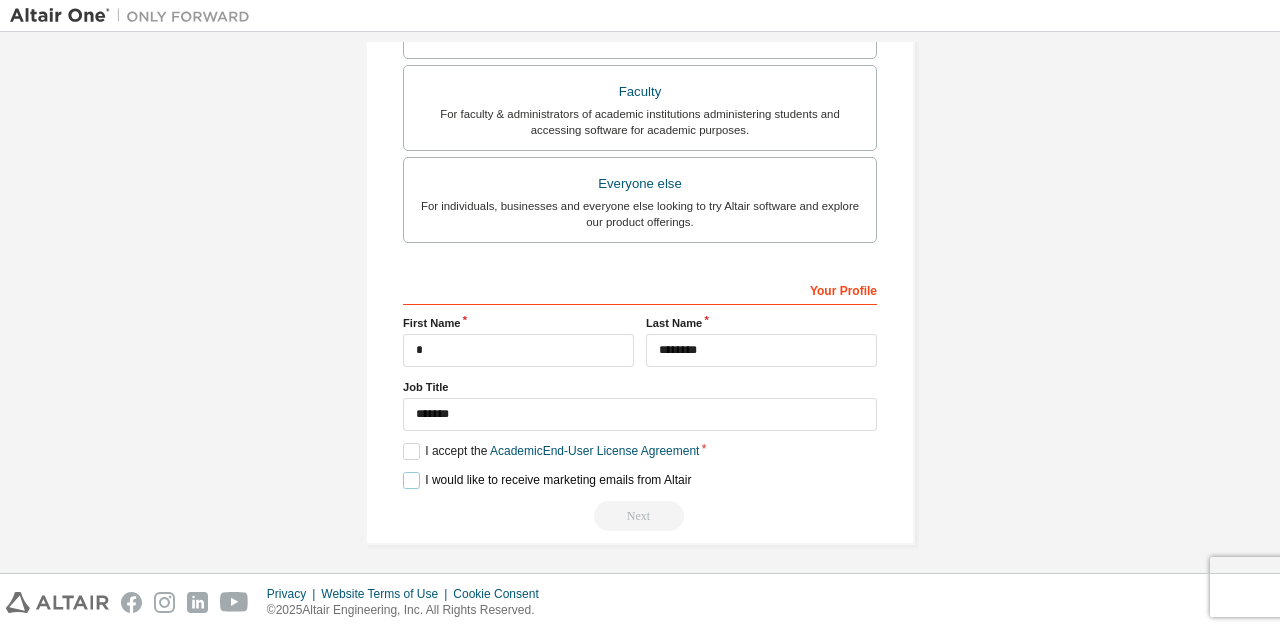 click on "I would like to receive marketing emails from Altair" at bounding box center [547, 480] 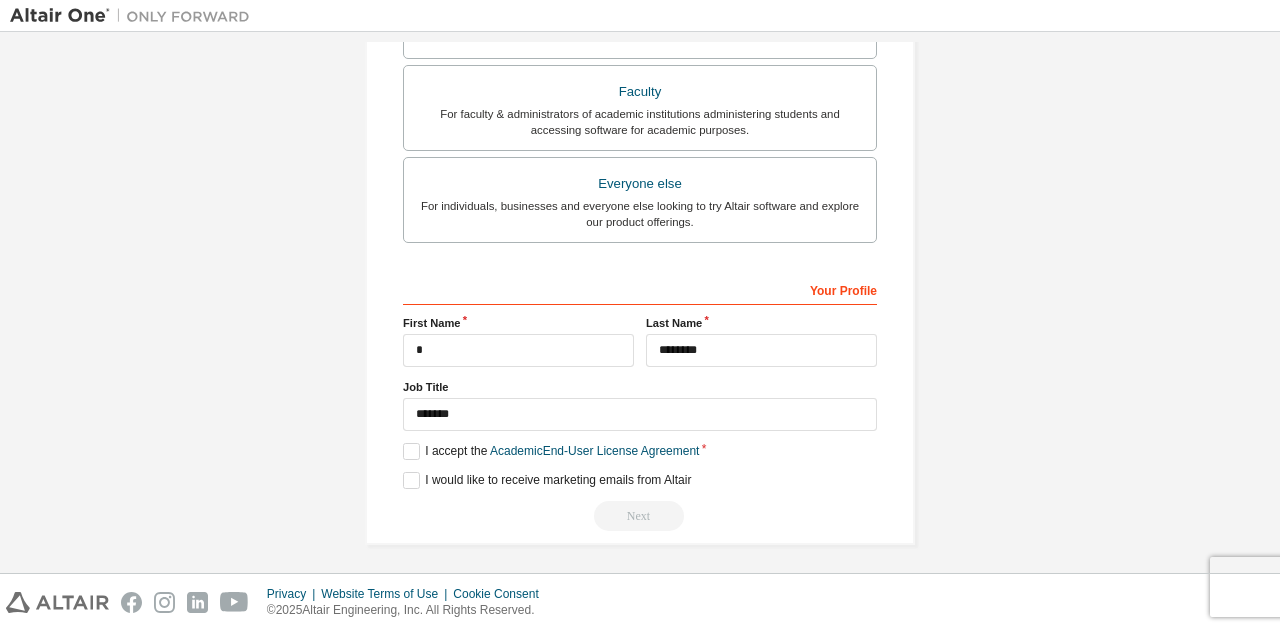 click on "Next" at bounding box center (640, 516) 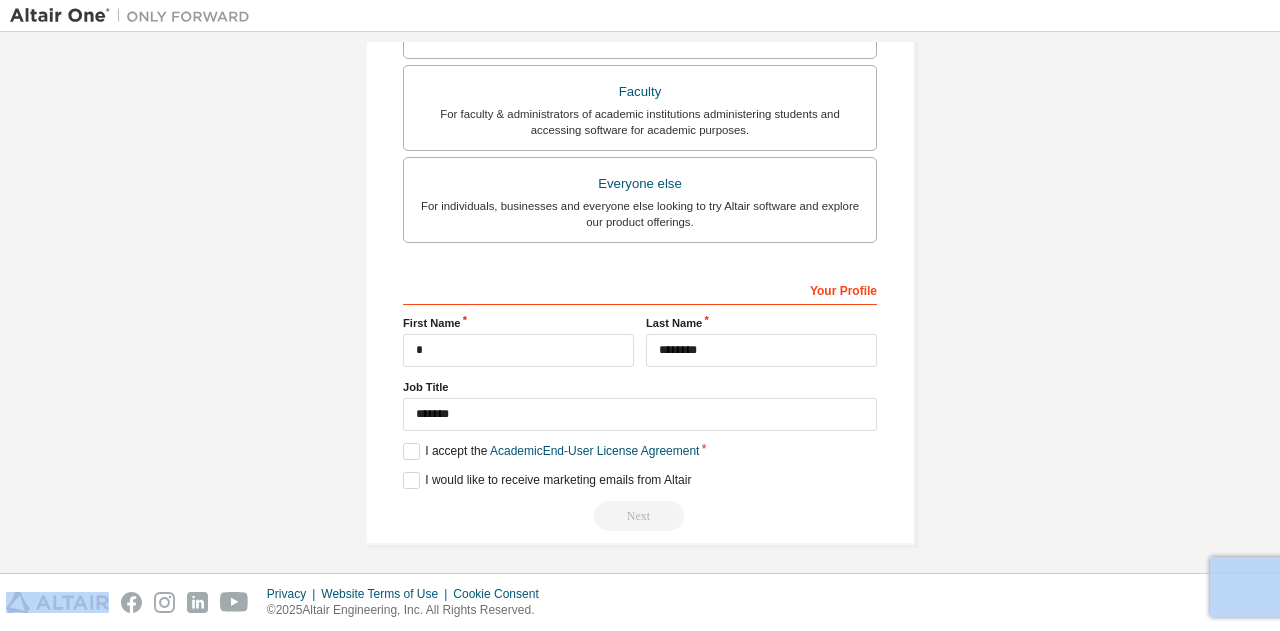 click on "Next" at bounding box center [640, 516] 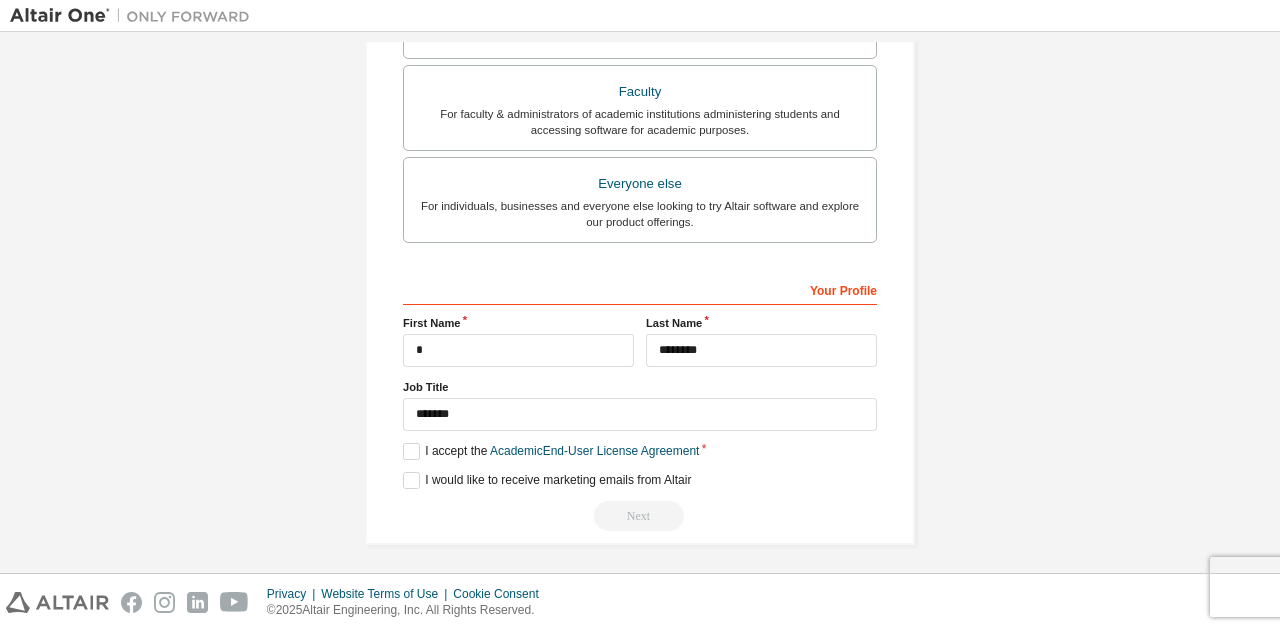 click on "Next" at bounding box center (640, 516) 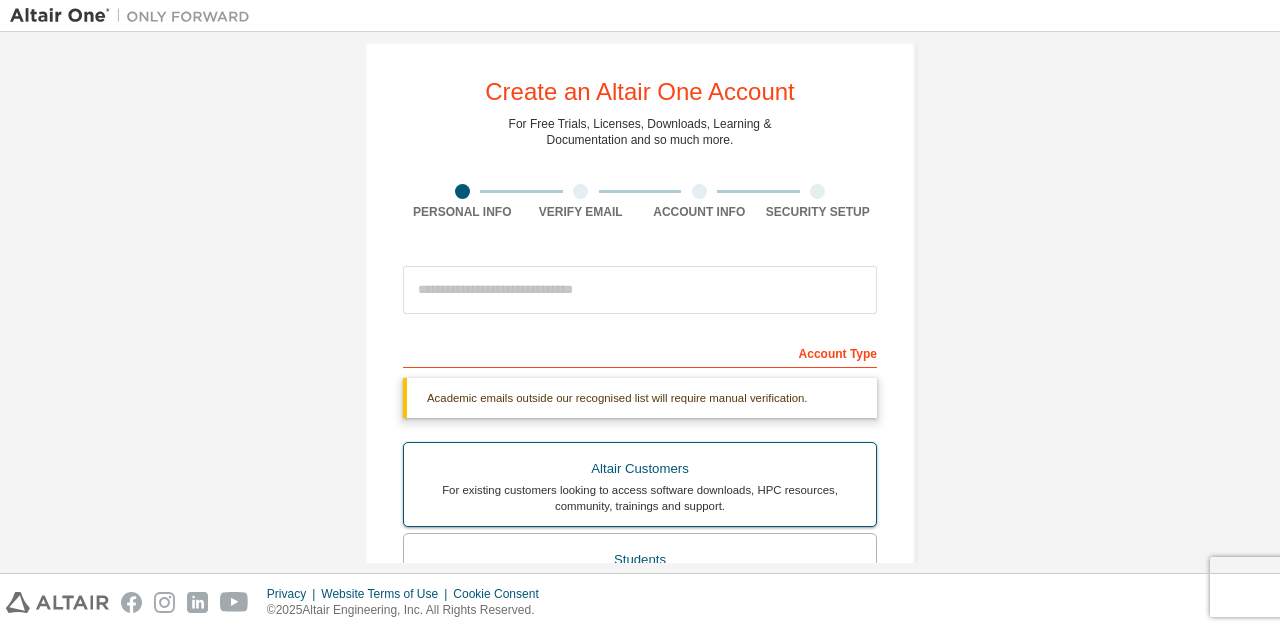 scroll, scrollTop: 6, scrollLeft: 0, axis: vertical 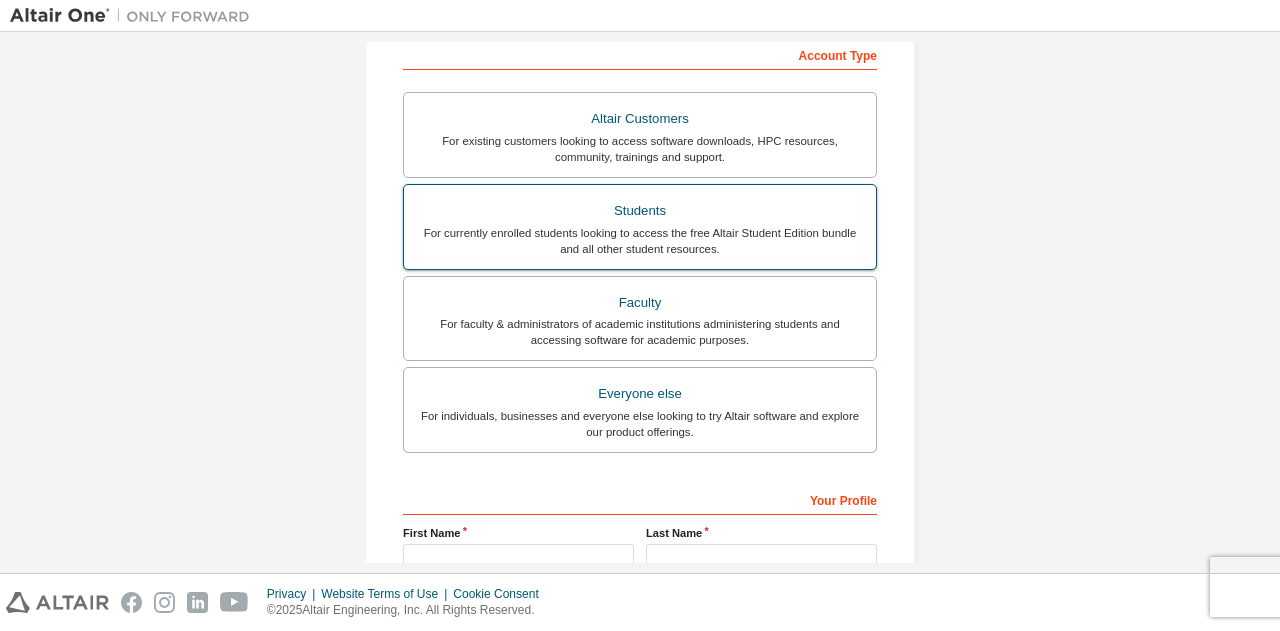 click on "For currently enrolled students looking to access the free Altair Student Edition bundle and all other student resources." at bounding box center [640, 241] 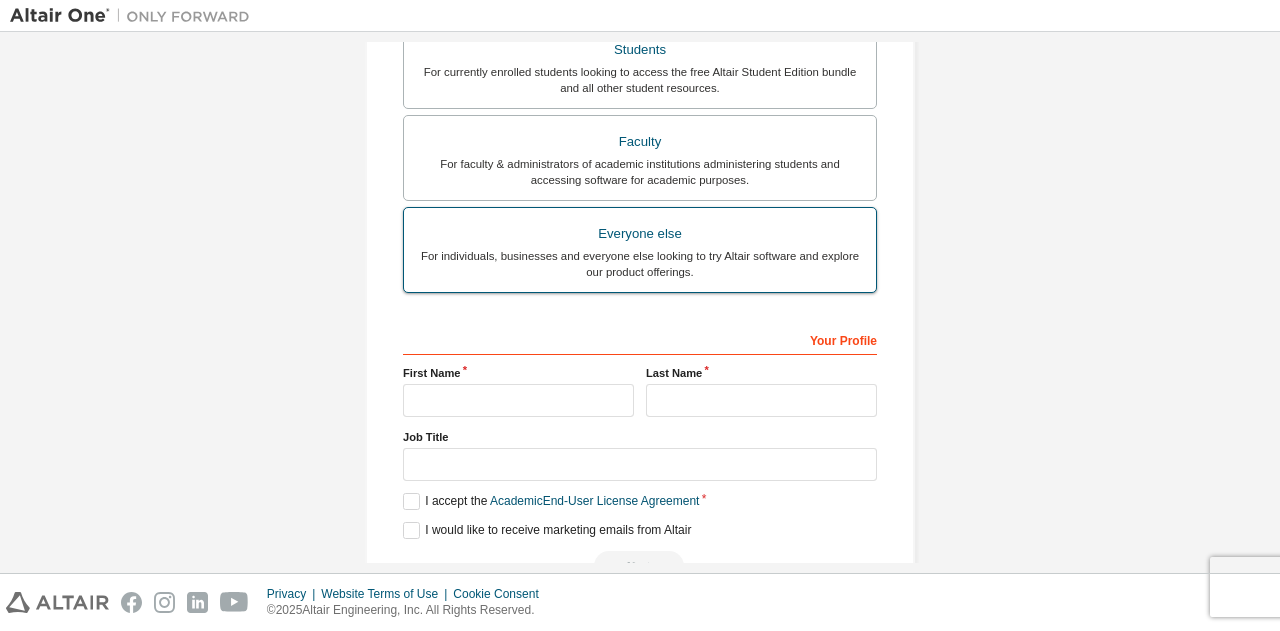 scroll, scrollTop: 584, scrollLeft: 0, axis: vertical 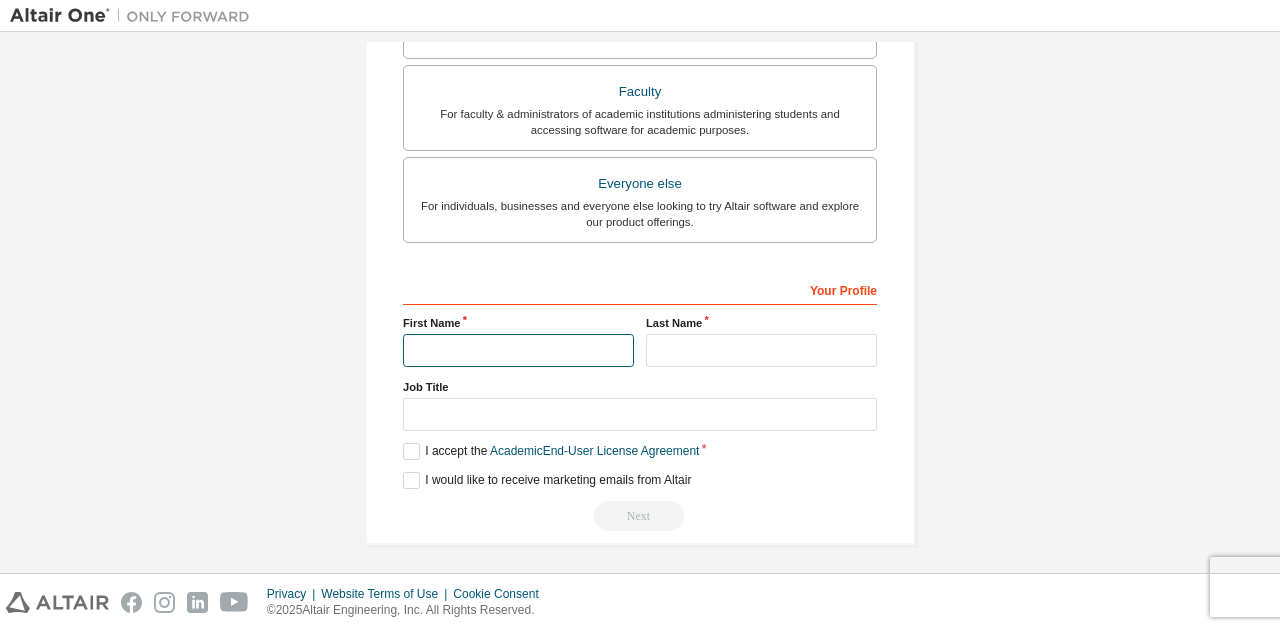 click at bounding box center [518, 350] 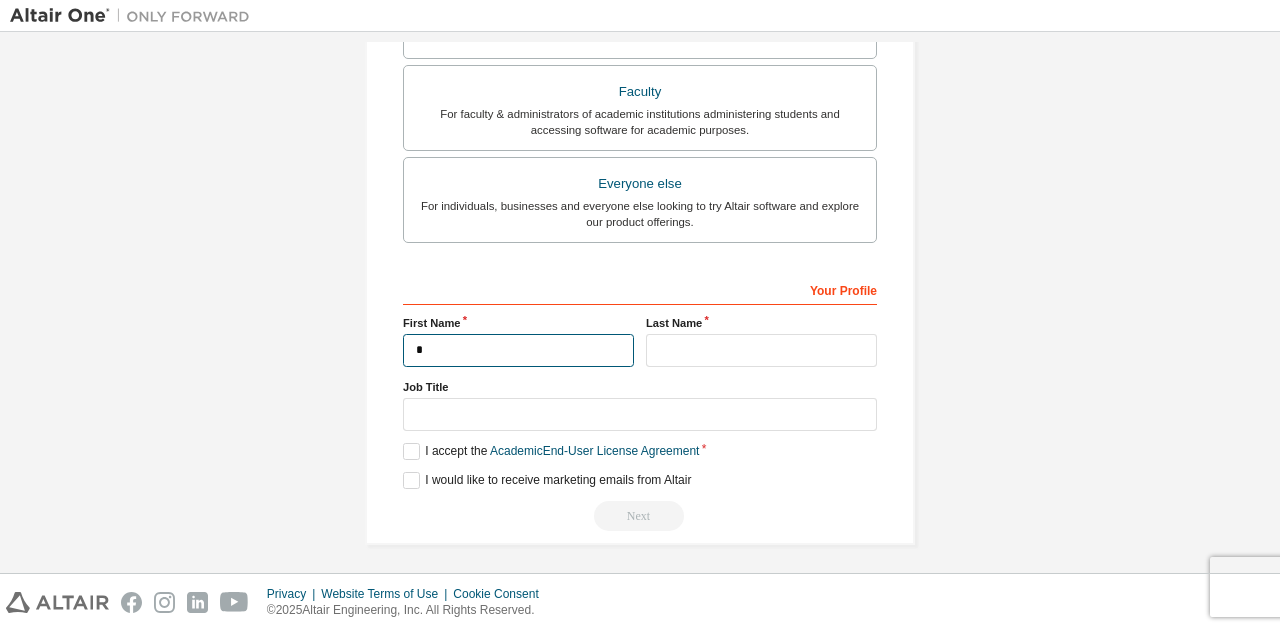 type on "*" 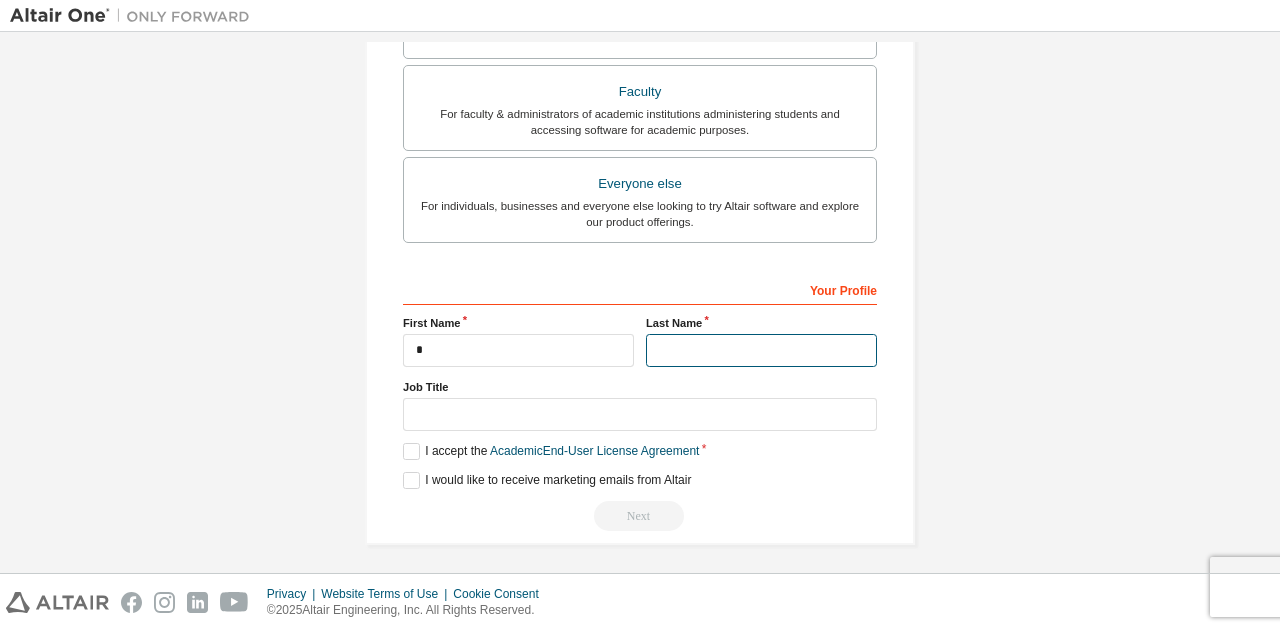click at bounding box center (761, 350) 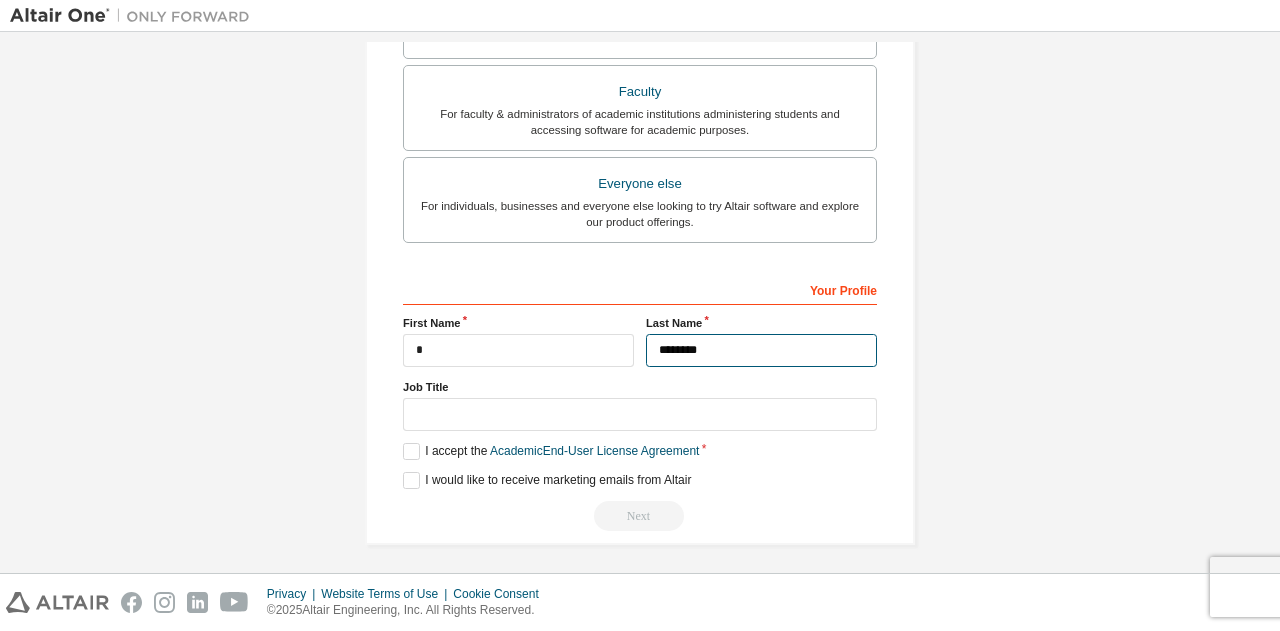 type on "********" 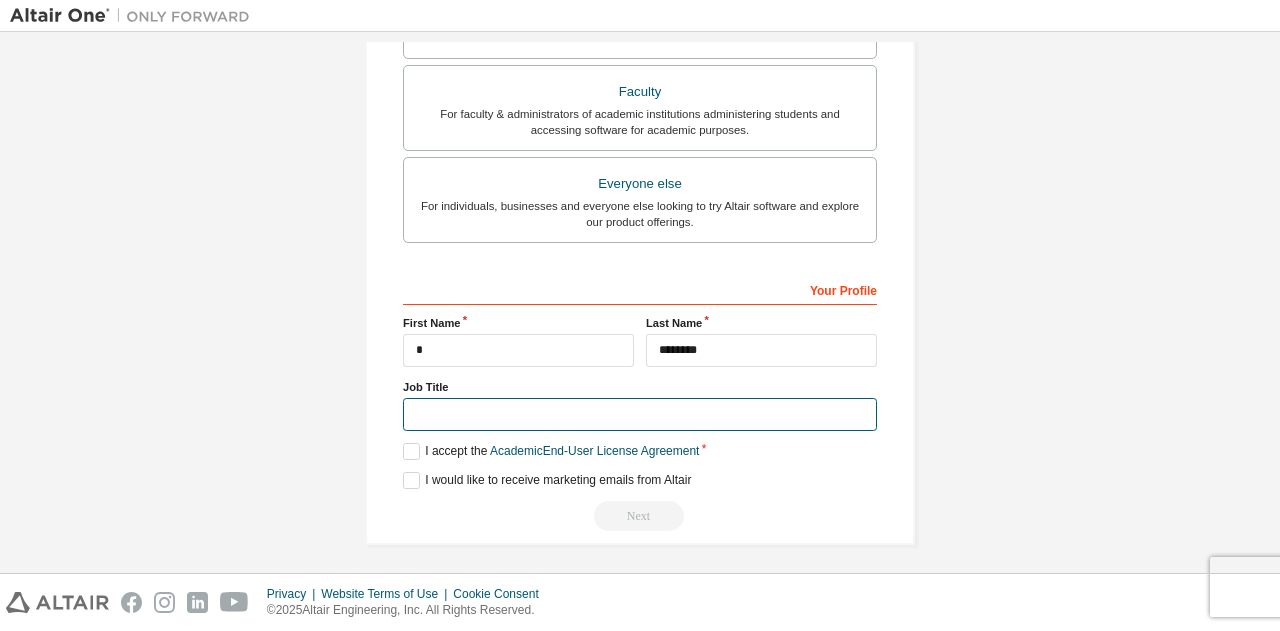click at bounding box center (640, 414) 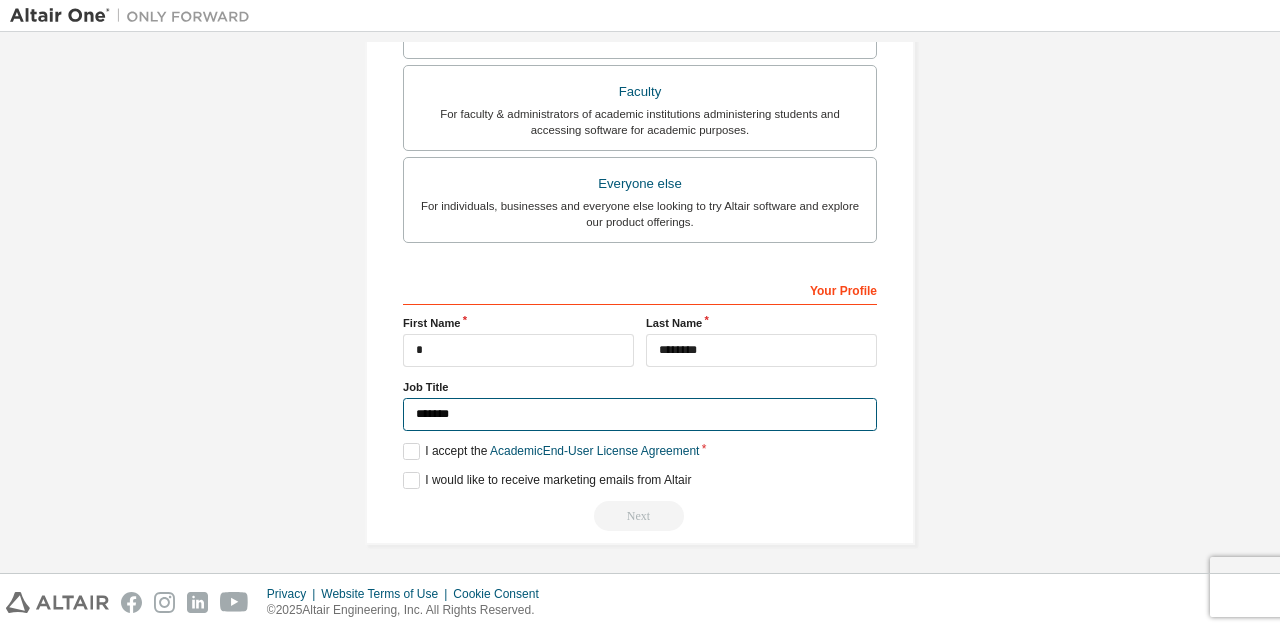 type on "*******" 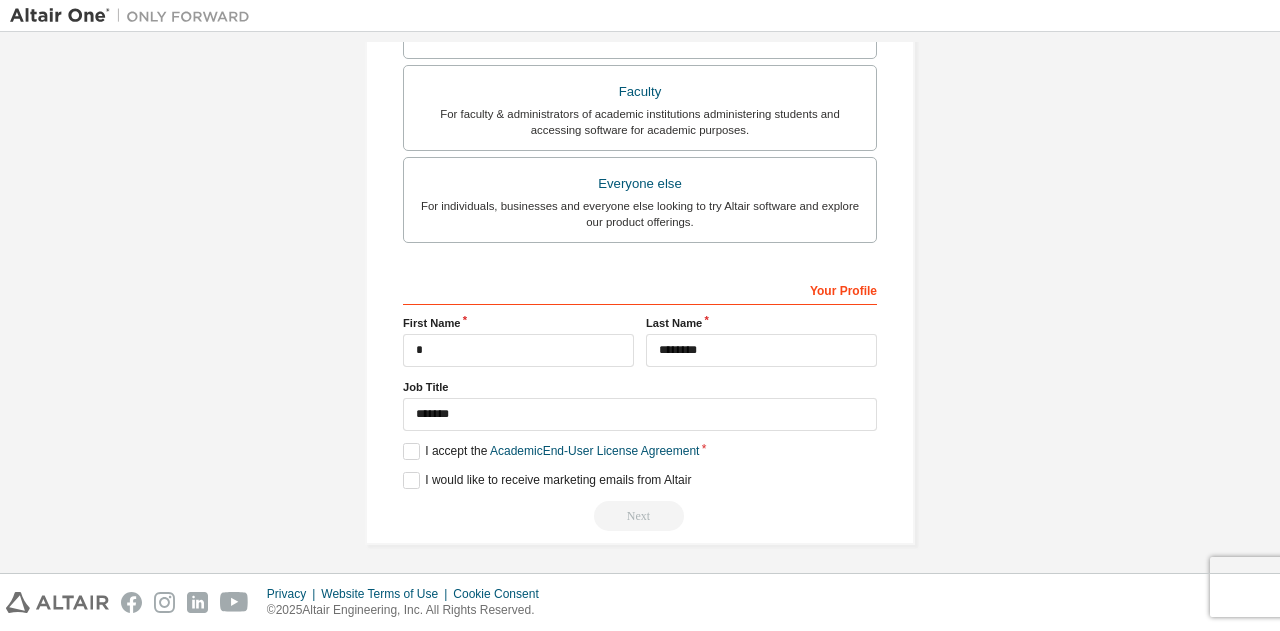 click on "Your Profile [FIRST] [LAST] ******** Job Title ******* Please provide [STATE]/Province to help us route sales and support resources to you more efficiently. I accept the   Academic   End-User License Agreement I would like to receive marketing emails from Altair Next" at bounding box center [640, 402] 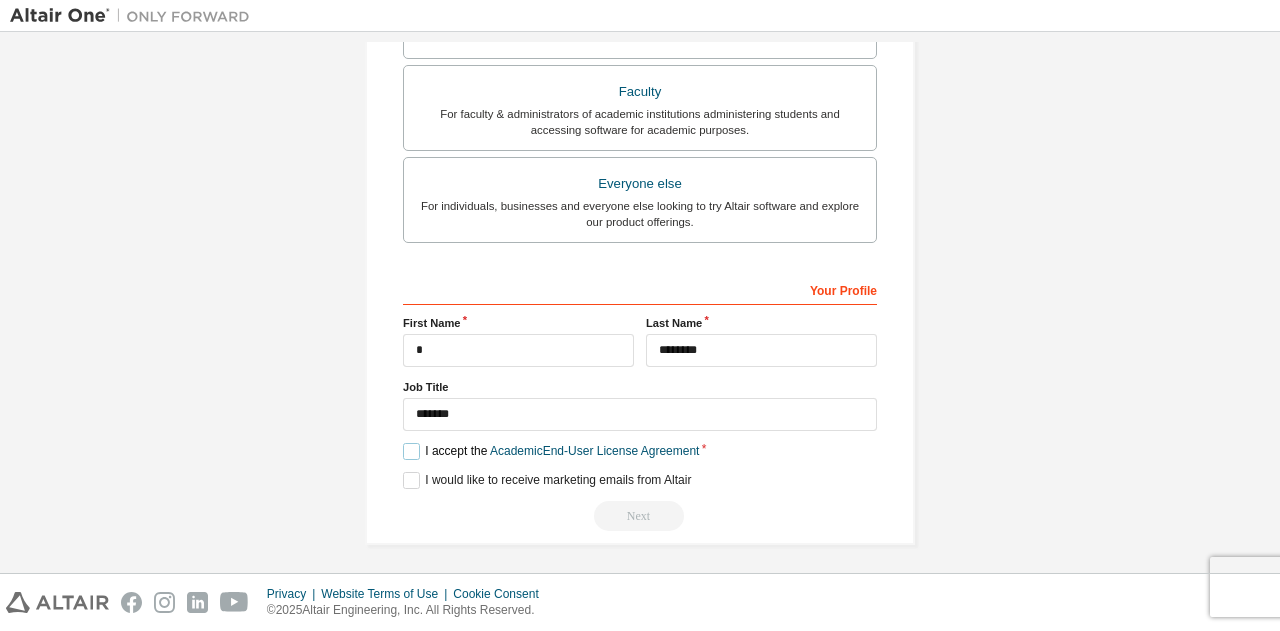click on "I accept the   Academic   End-User License Agreement" at bounding box center (551, 451) 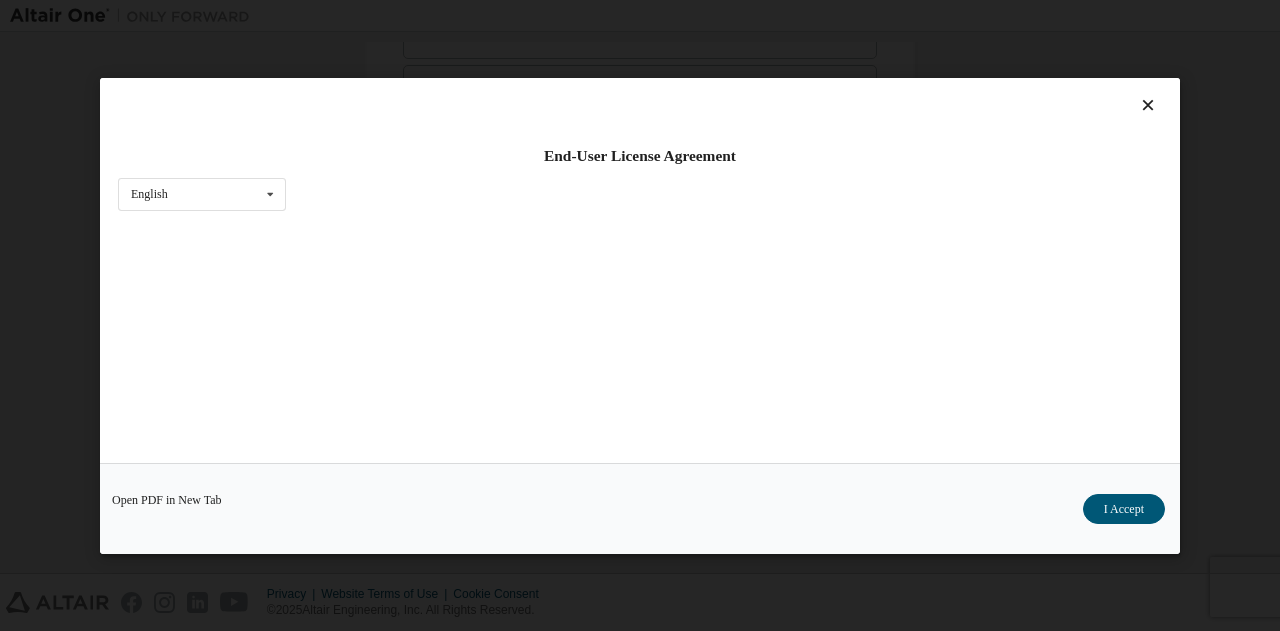 scroll, scrollTop: 66, scrollLeft: 0, axis: vertical 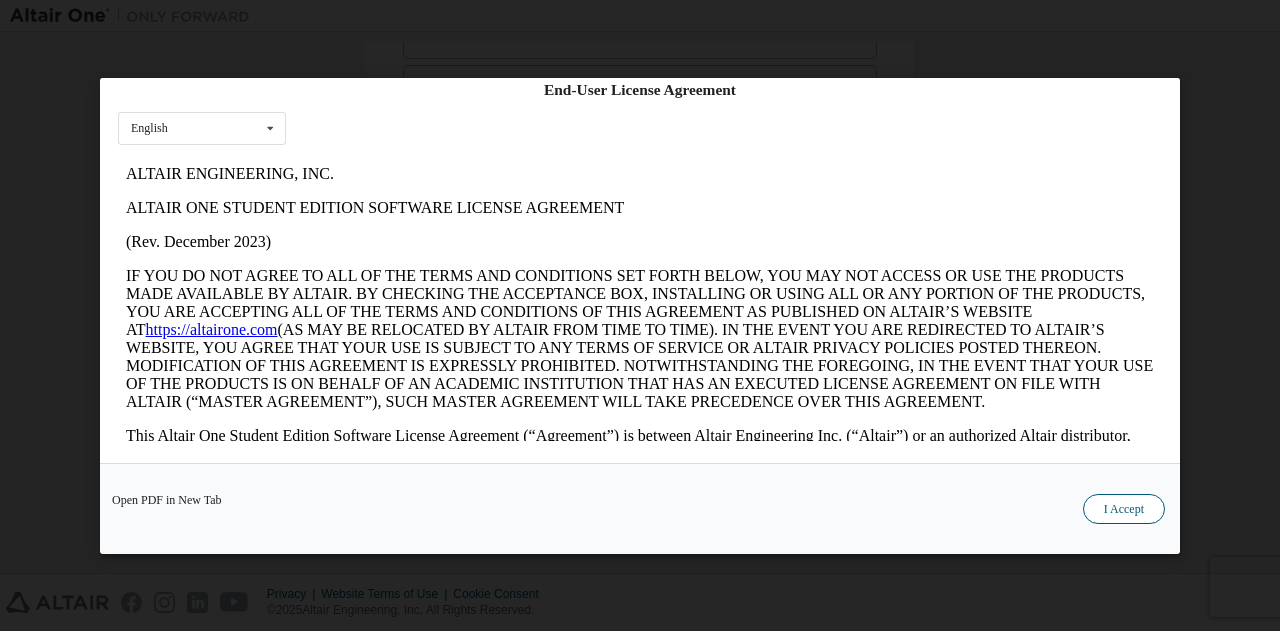 click on "I Accept" at bounding box center (1124, 508) 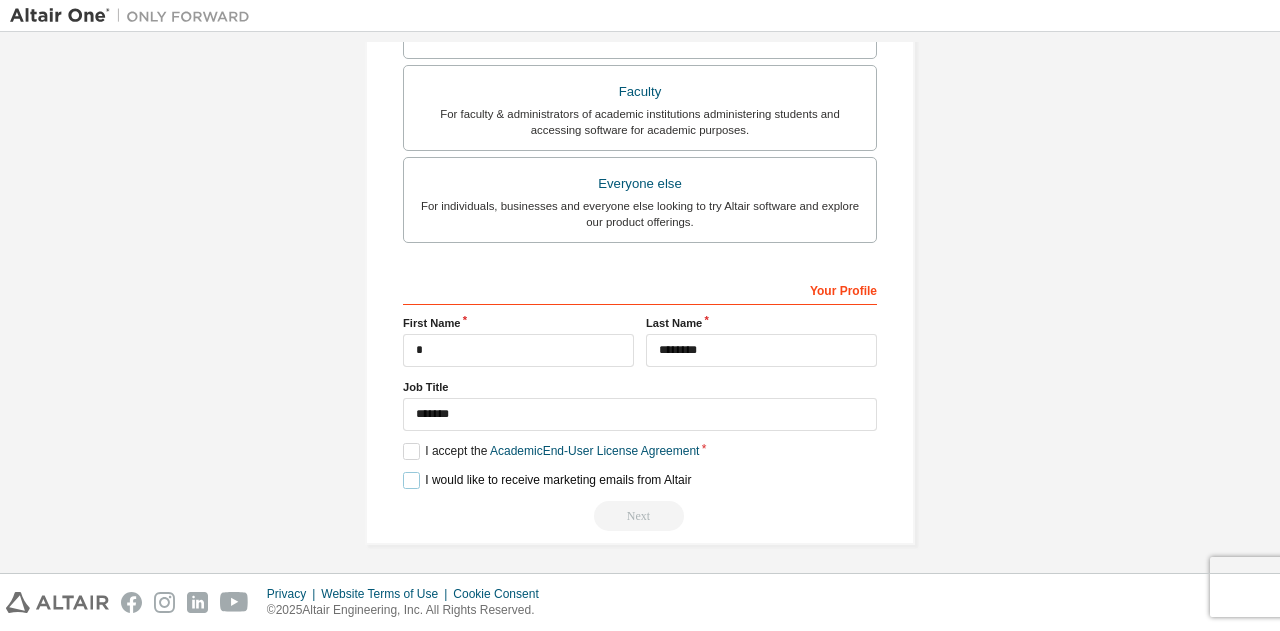 click on "I would like to receive marketing emails from Altair" at bounding box center (547, 480) 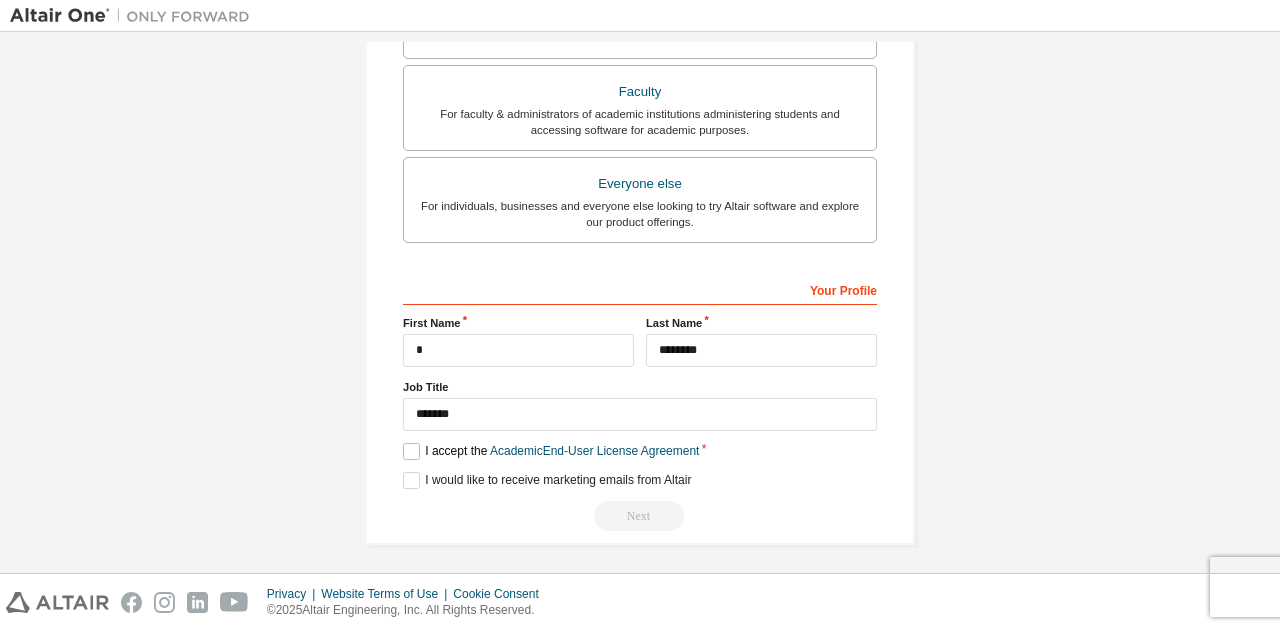 click on "I accept the   Academic   End-User License Agreement" at bounding box center (551, 451) 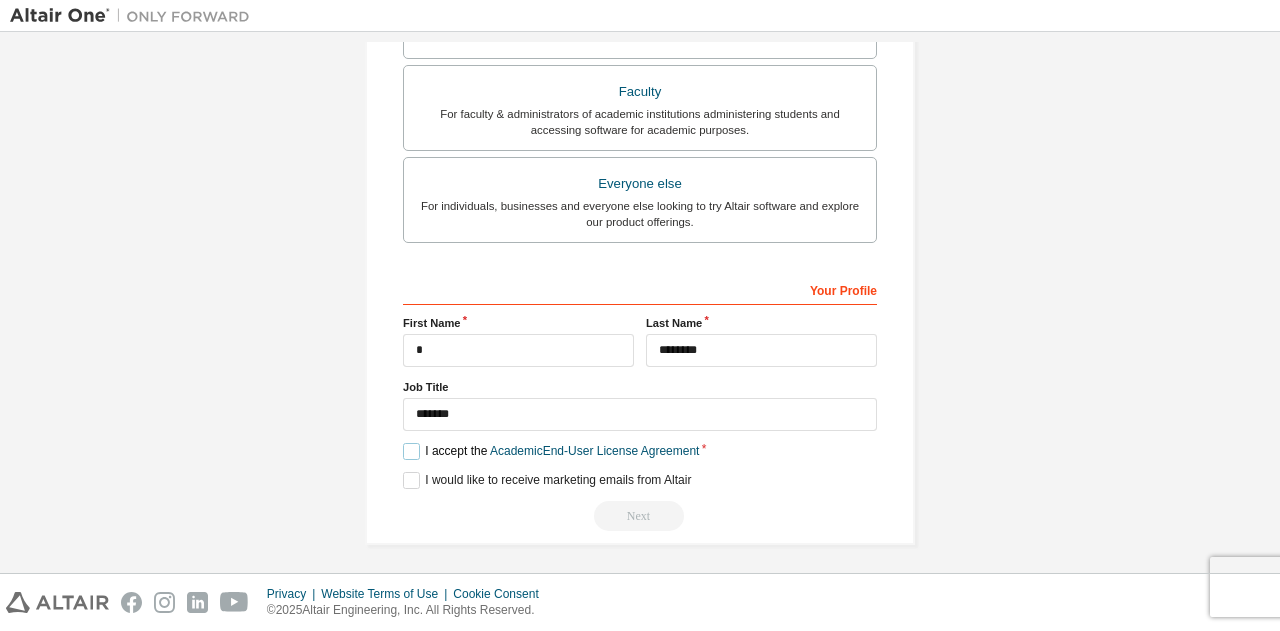 click on "I accept the   Academic   End-User License Agreement" at bounding box center [551, 451] 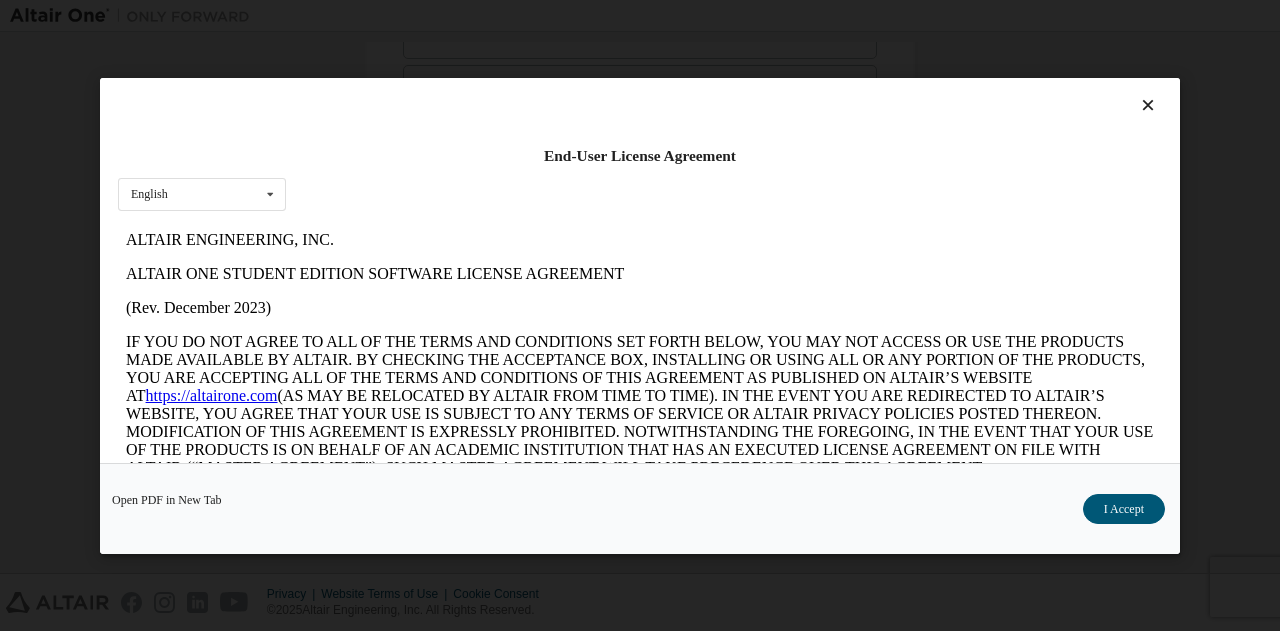 scroll, scrollTop: 0, scrollLeft: 0, axis: both 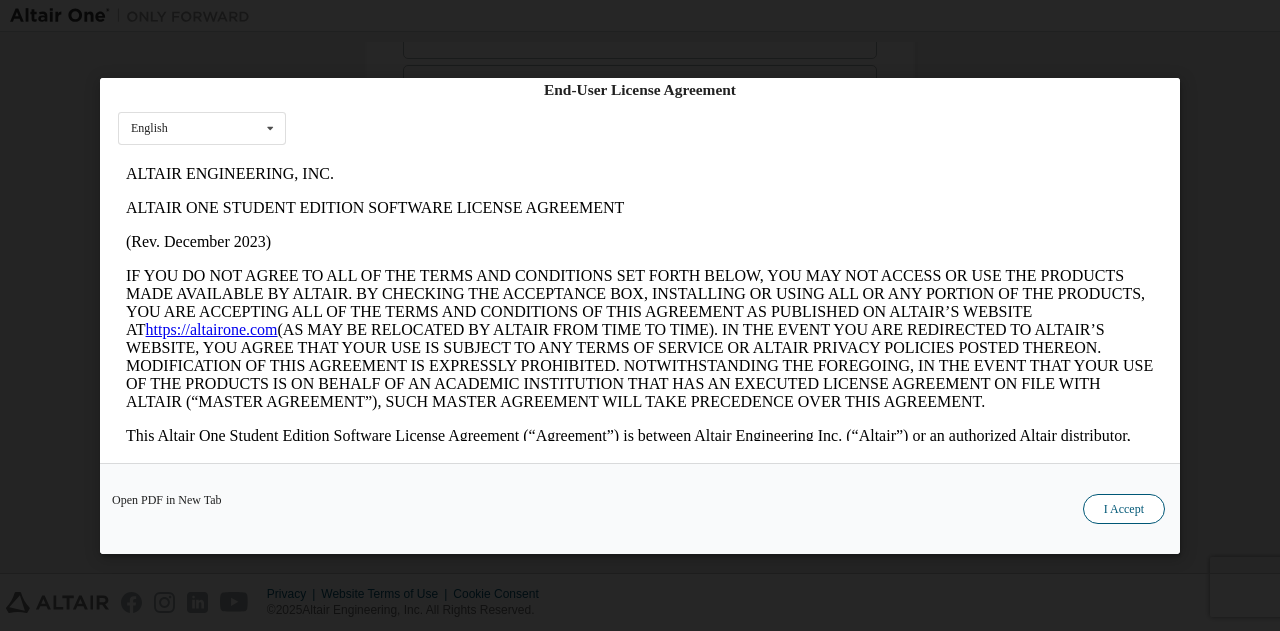 click on "I Accept" at bounding box center (1124, 508) 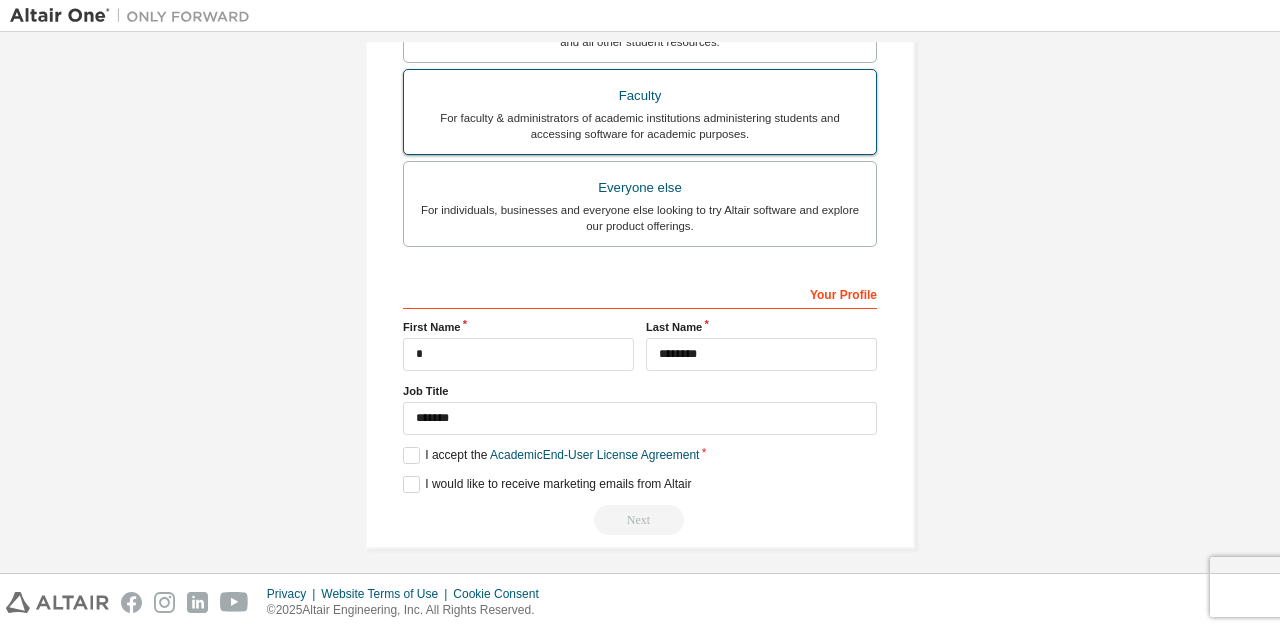 scroll, scrollTop: 584, scrollLeft: 0, axis: vertical 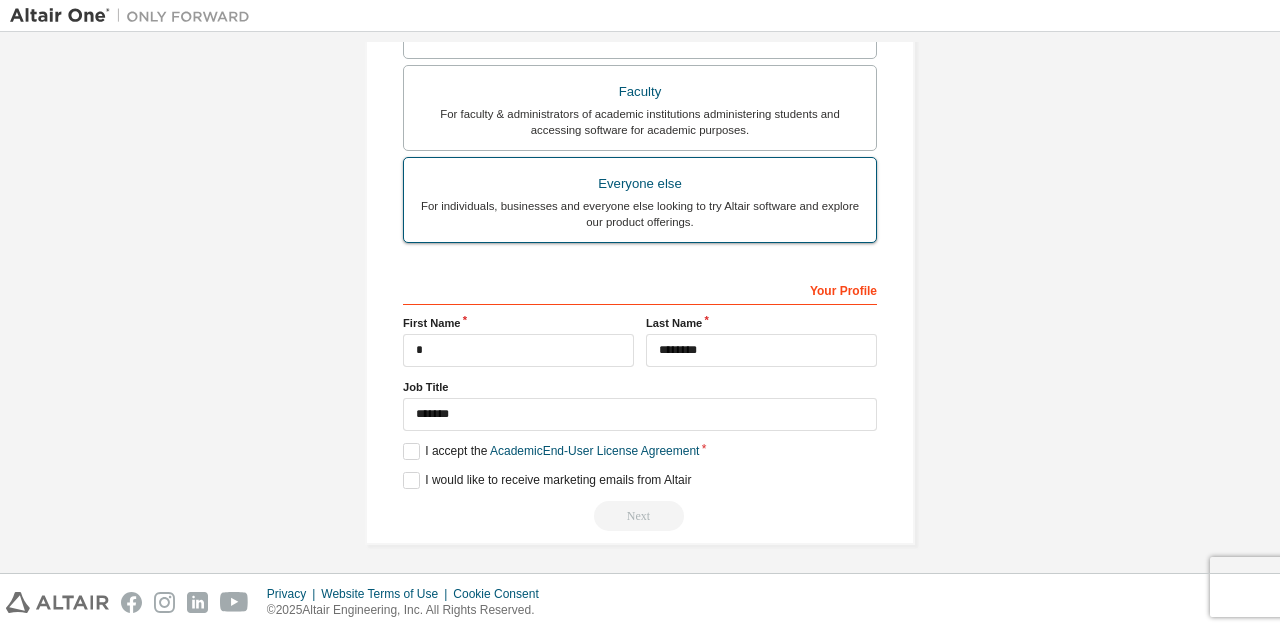 click on "Everyone else" at bounding box center [640, 184] 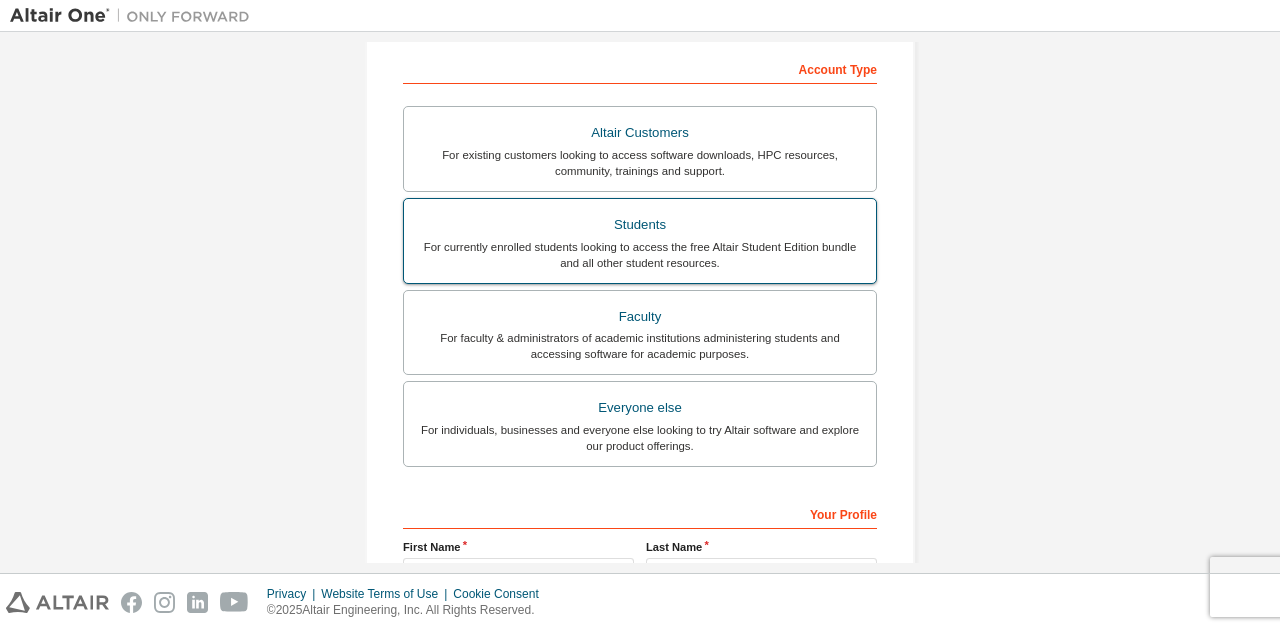 click on "Students For currently enrolled students looking to access the free Altair Student Edition bundle and all other student resources." at bounding box center (640, 241) 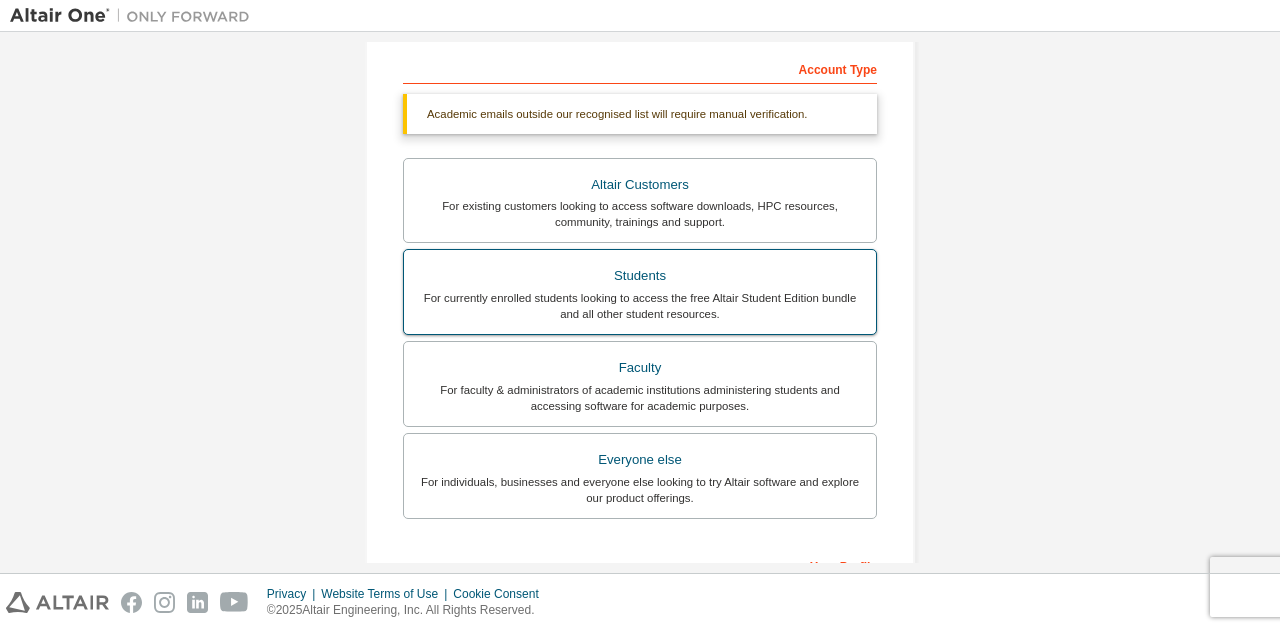 scroll, scrollTop: 584, scrollLeft: 0, axis: vertical 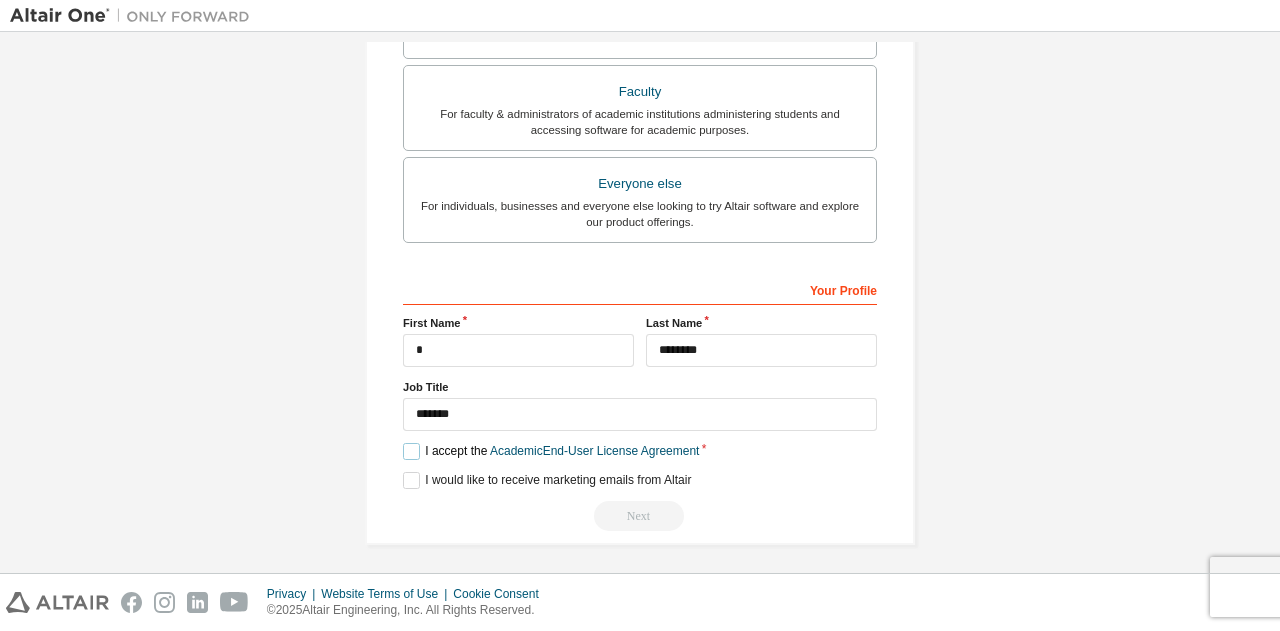 click on "I accept the   Academic   End-User License Agreement" at bounding box center (551, 451) 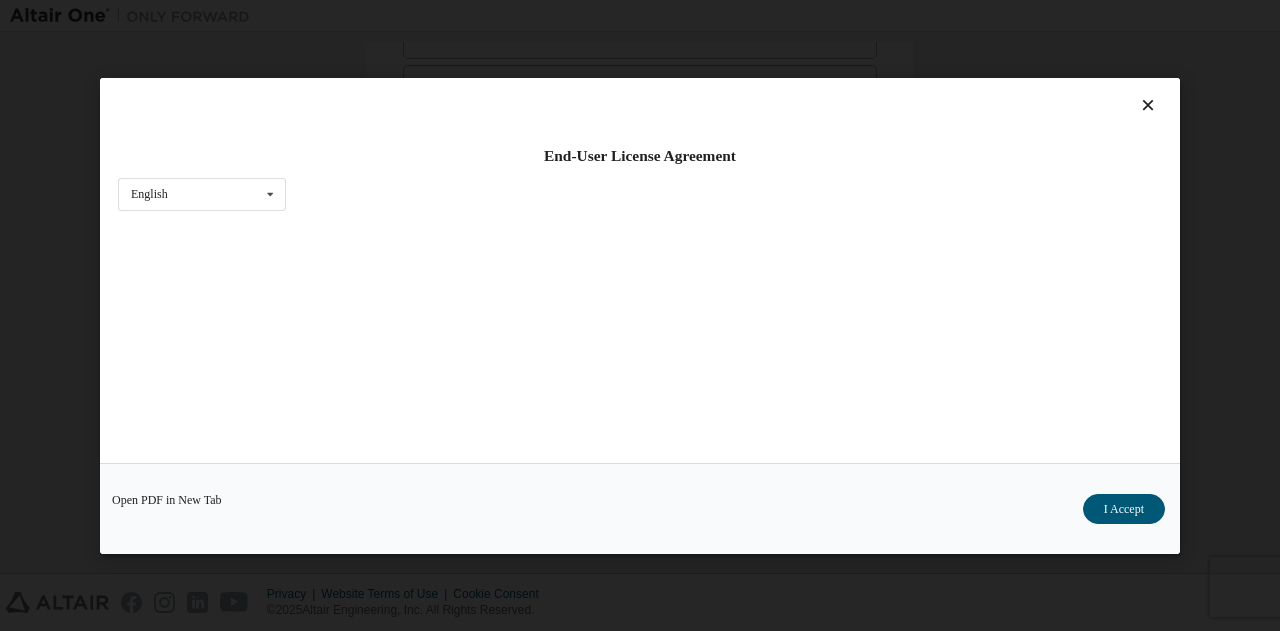scroll, scrollTop: 66, scrollLeft: 0, axis: vertical 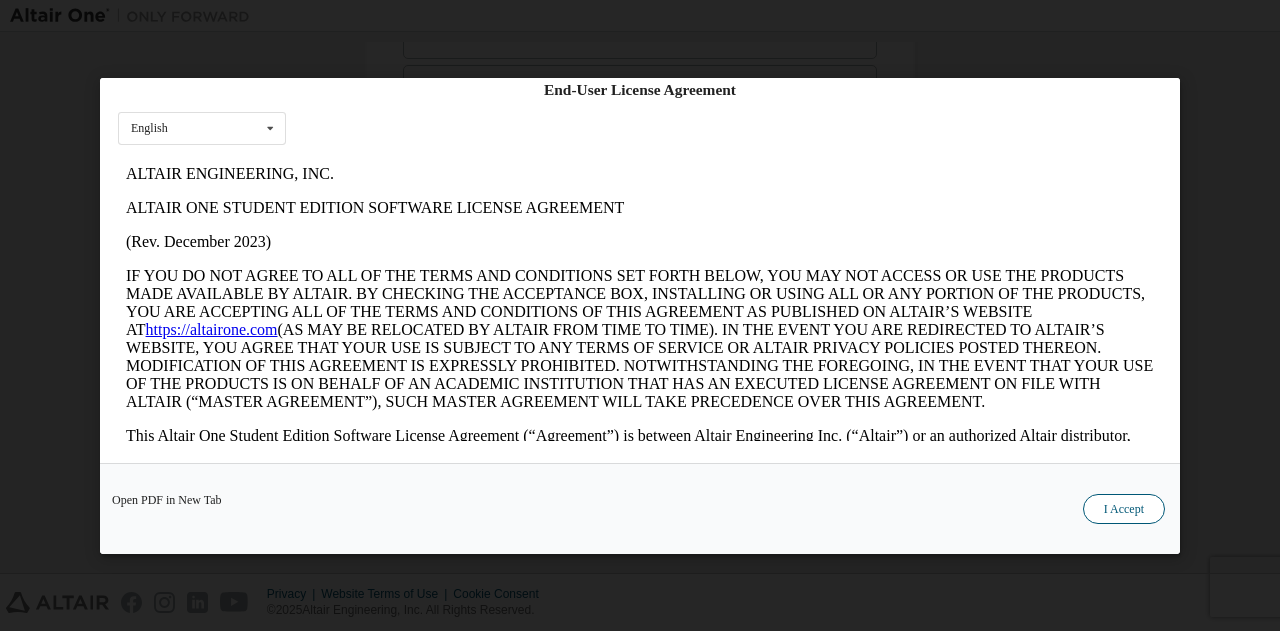 click on "I Accept" at bounding box center (1124, 508) 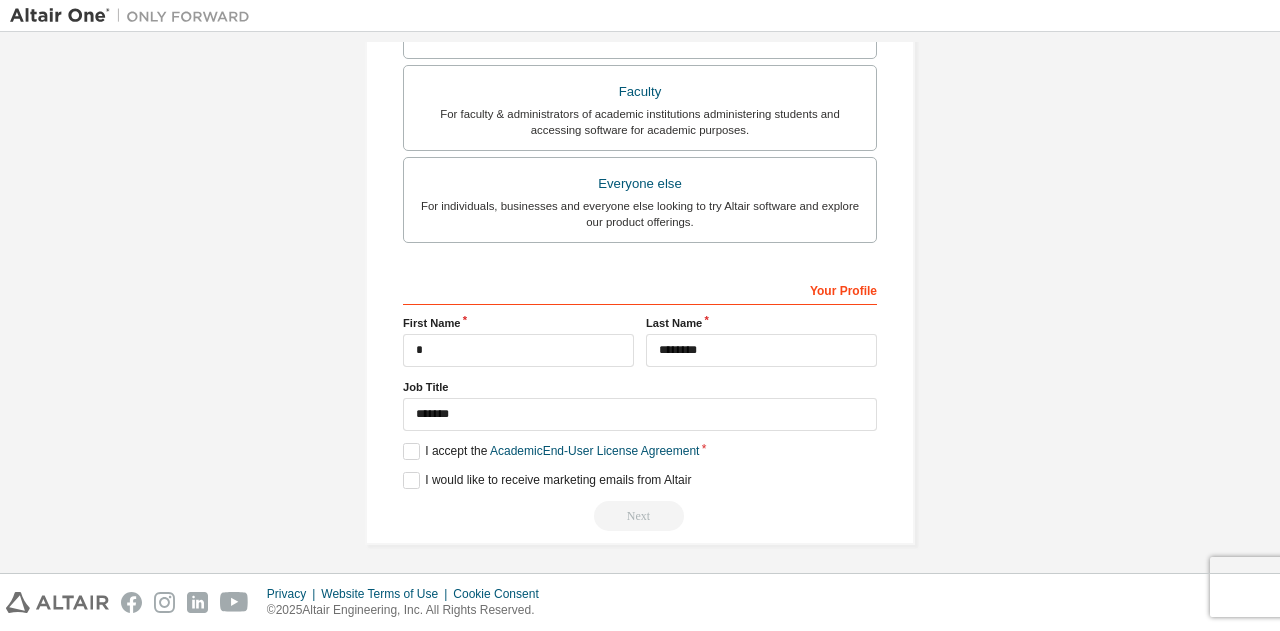 click on "Next" at bounding box center [640, 516] 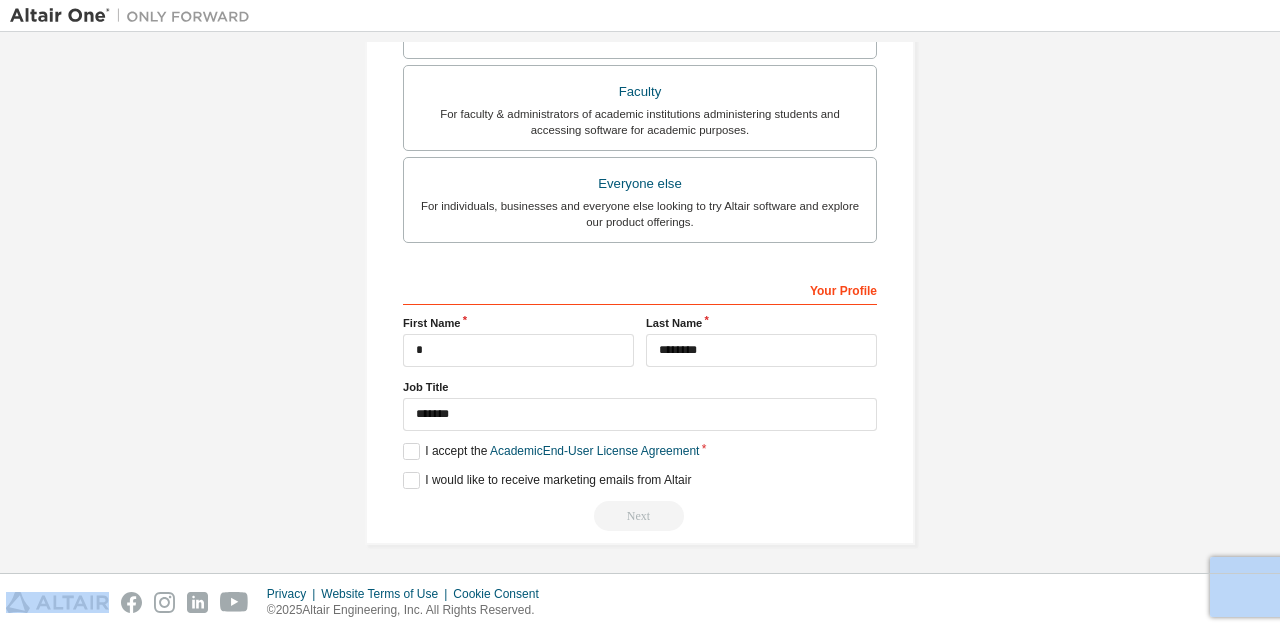 click on "Next" at bounding box center [640, 516] 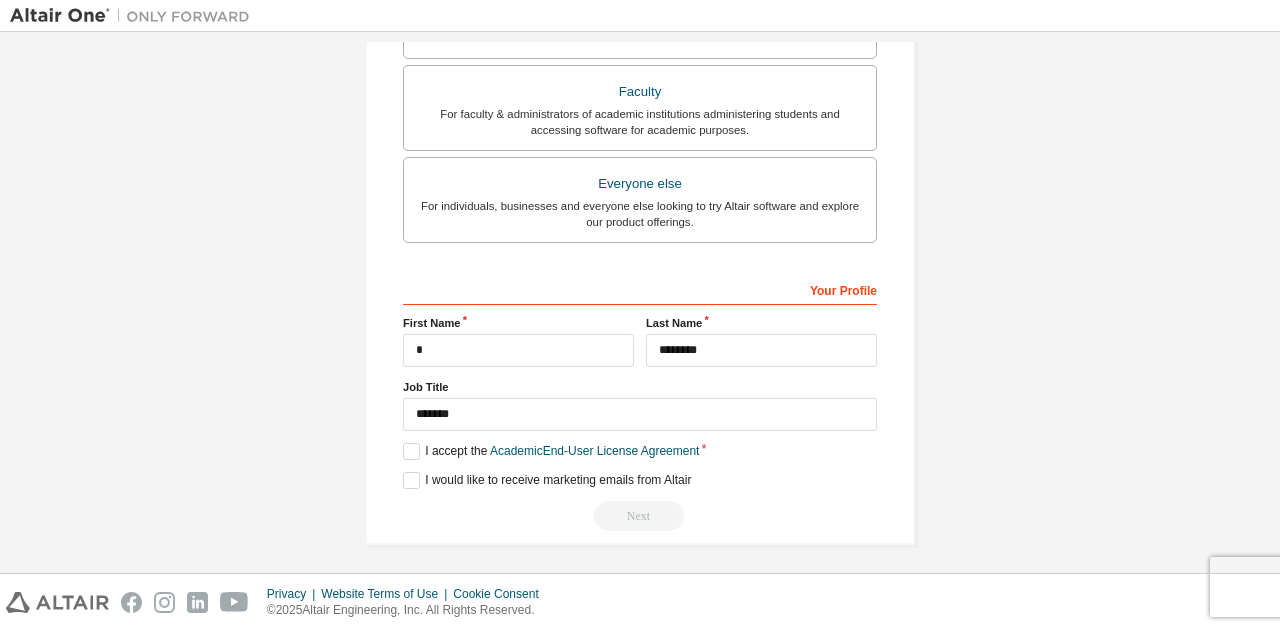 click on "Your Profile" at bounding box center (640, 289) 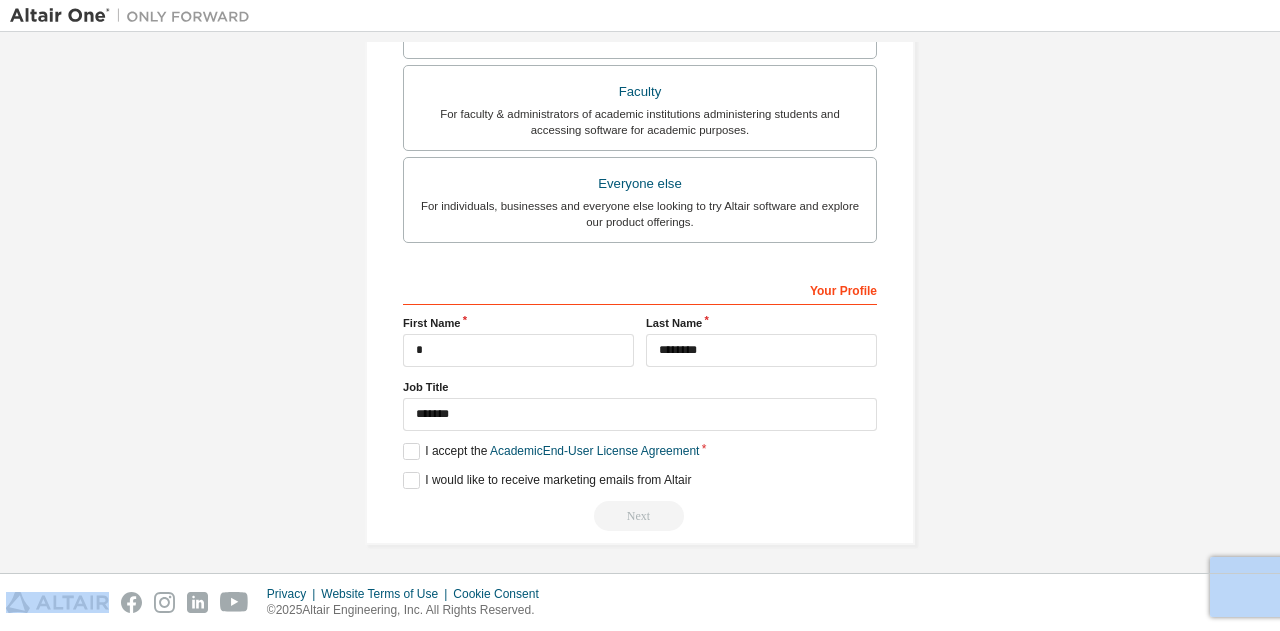 click on "Next" at bounding box center (640, 516) 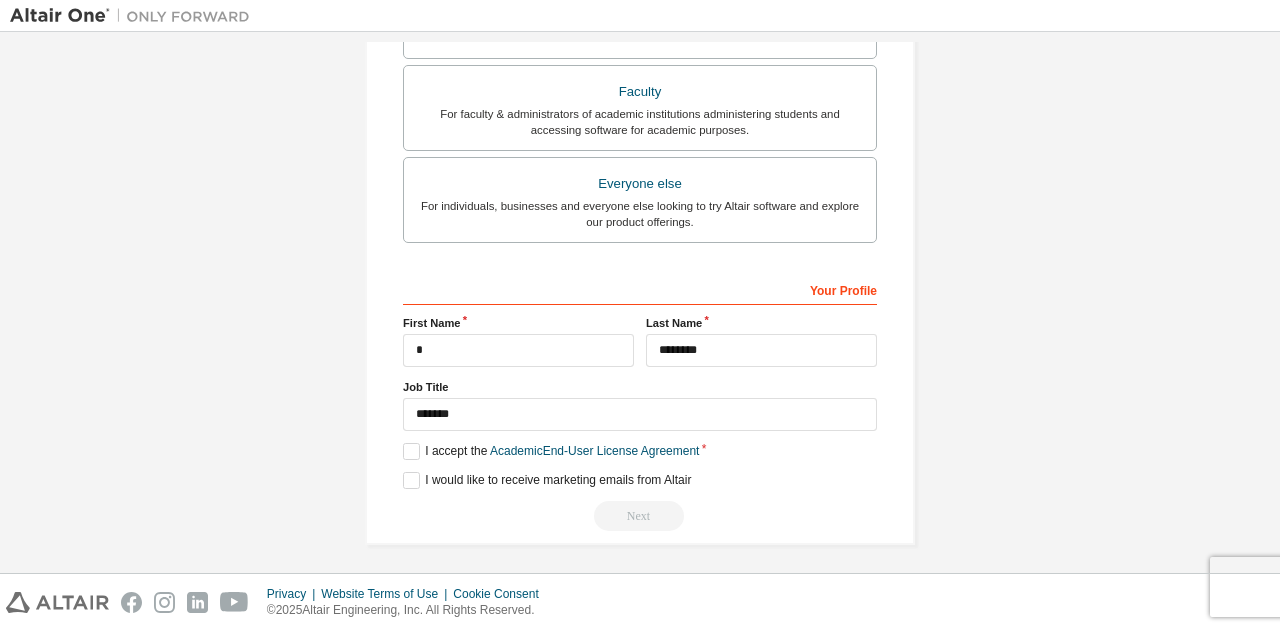 click on "Next" at bounding box center (640, 516) 